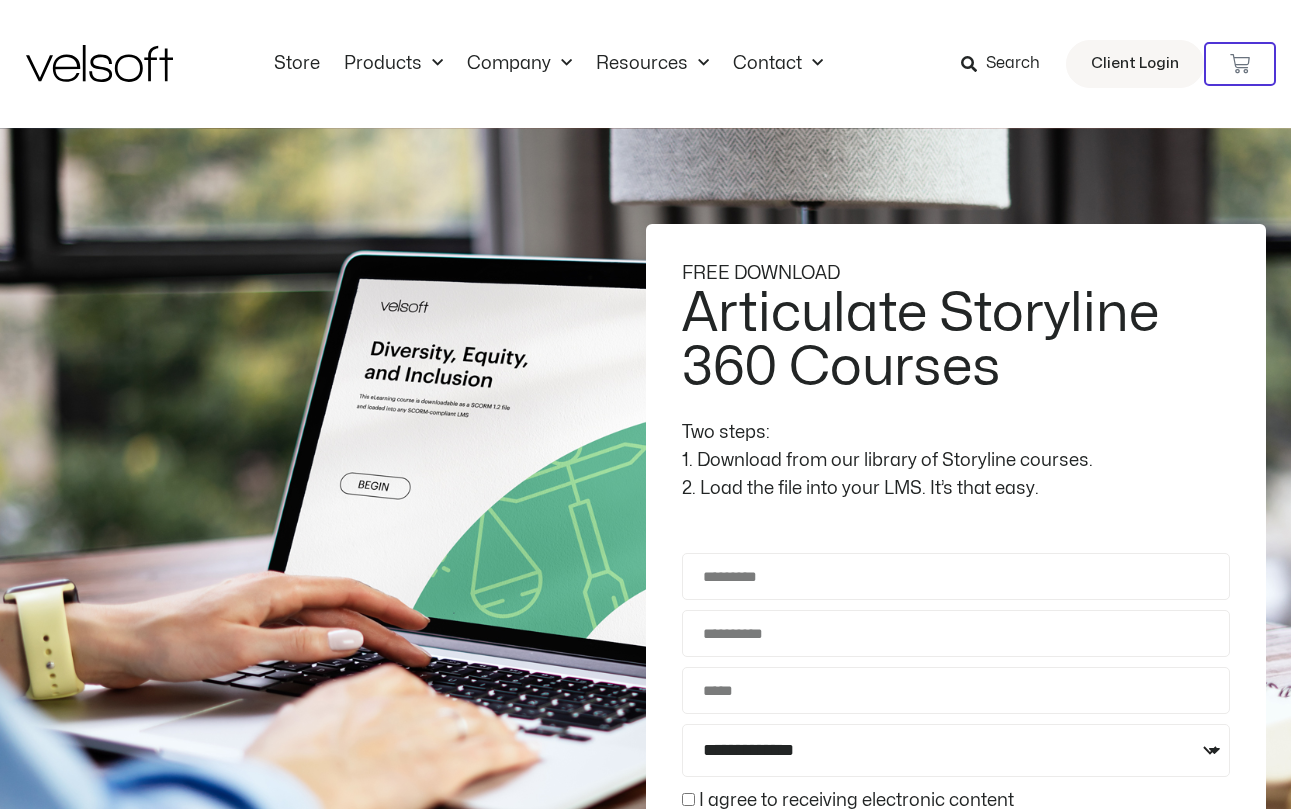 scroll, scrollTop: 201, scrollLeft: 0, axis: vertical 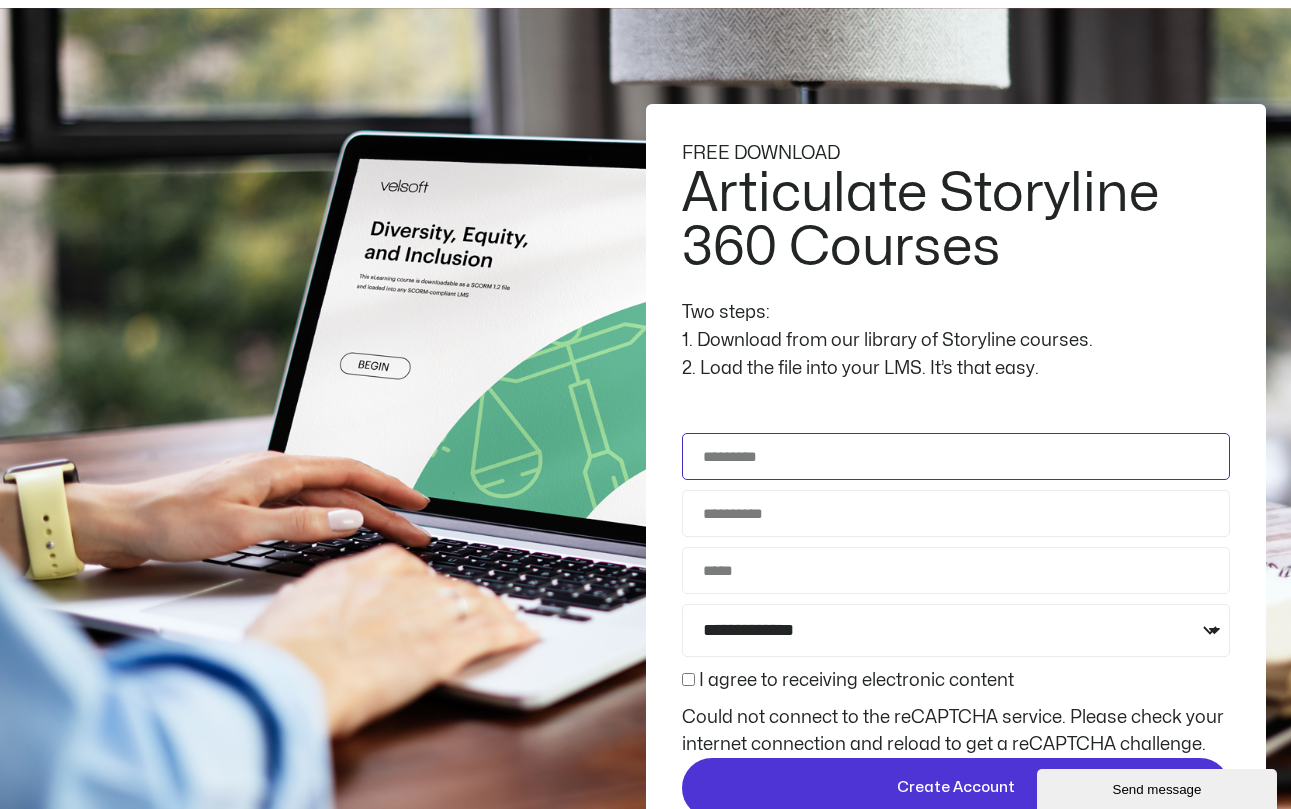 click on "Full Name" at bounding box center [956, 456] 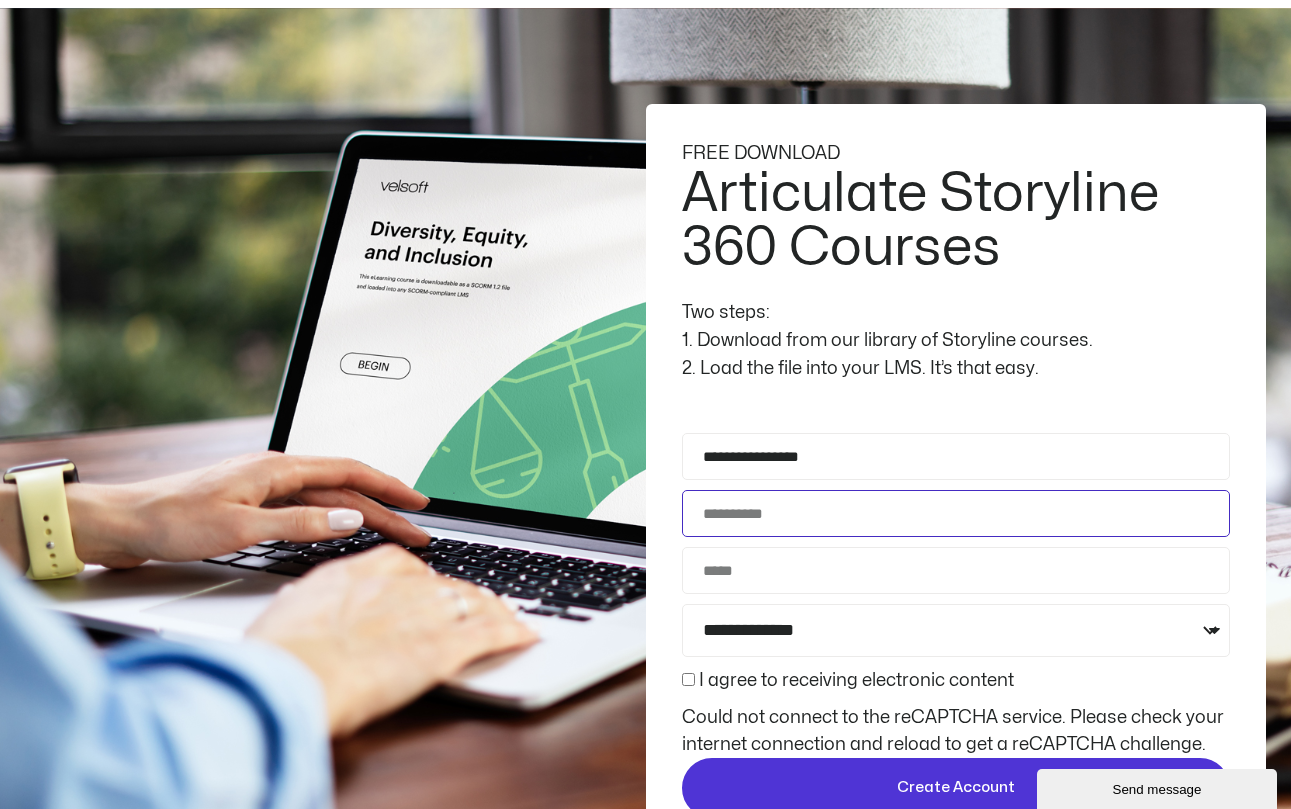 type on "**********" 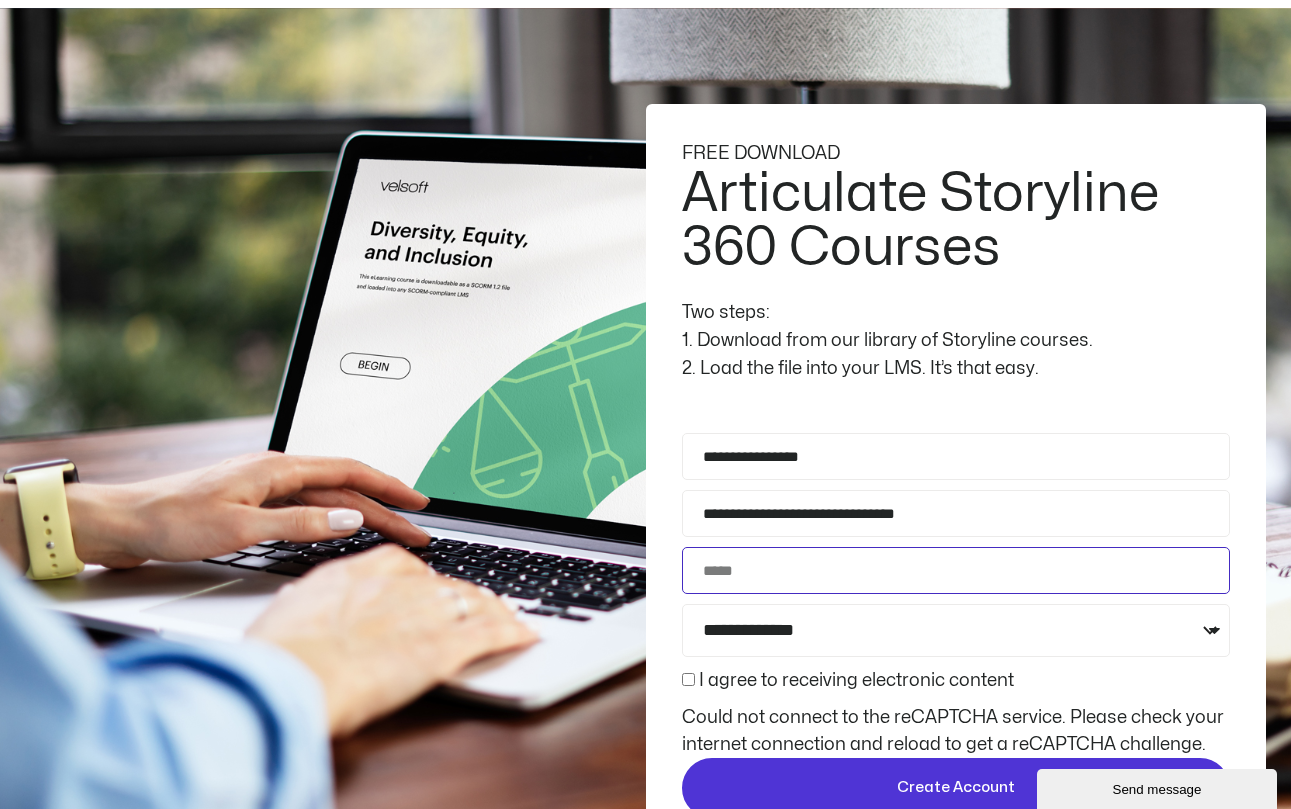 type on "**********" 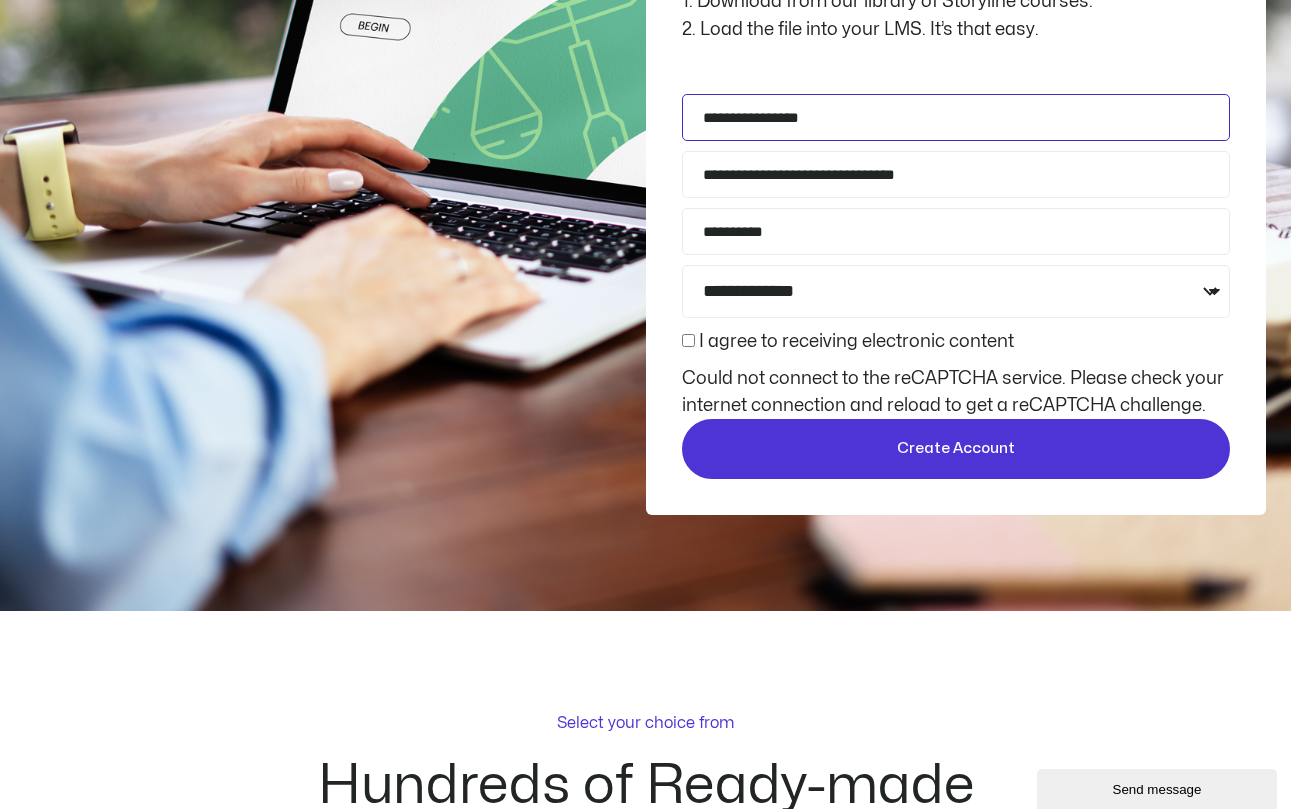 scroll, scrollTop: 481, scrollLeft: 0, axis: vertical 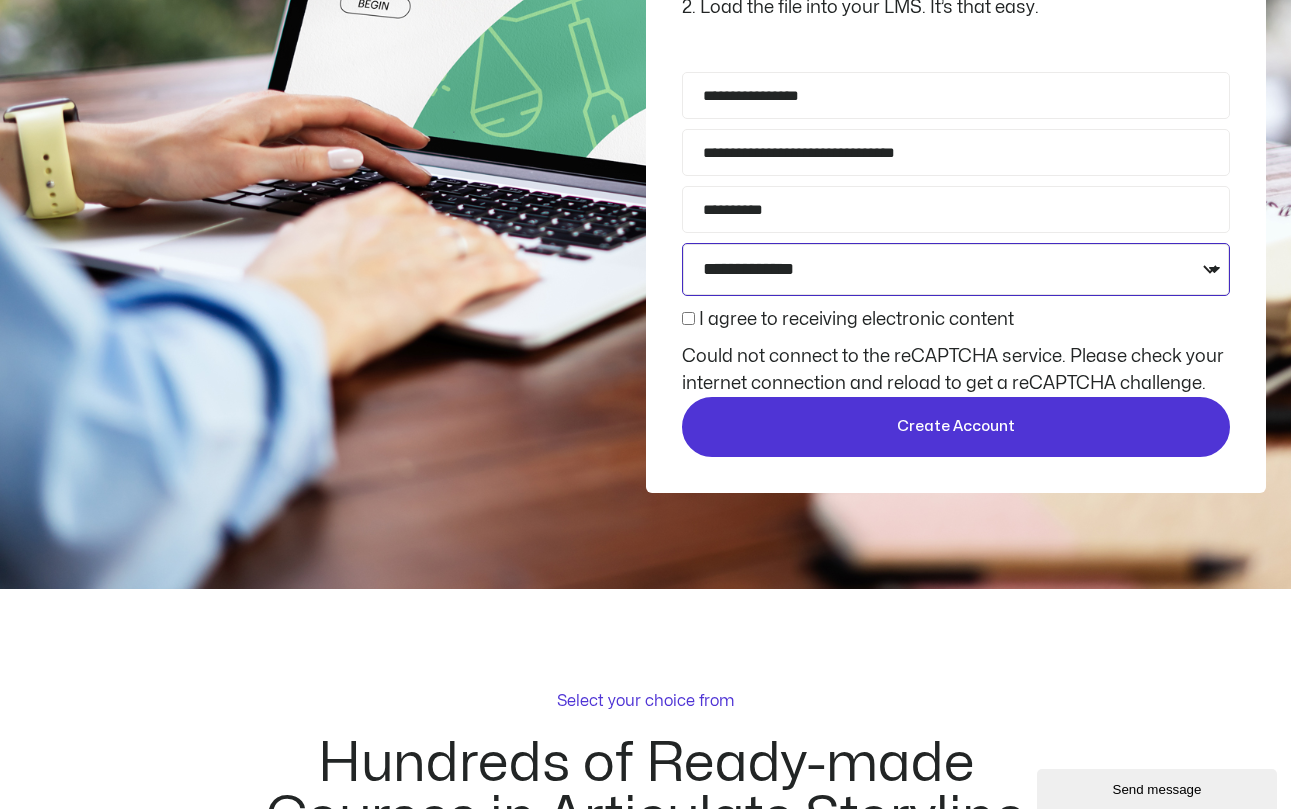 click on "**********" at bounding box center [956, 269] 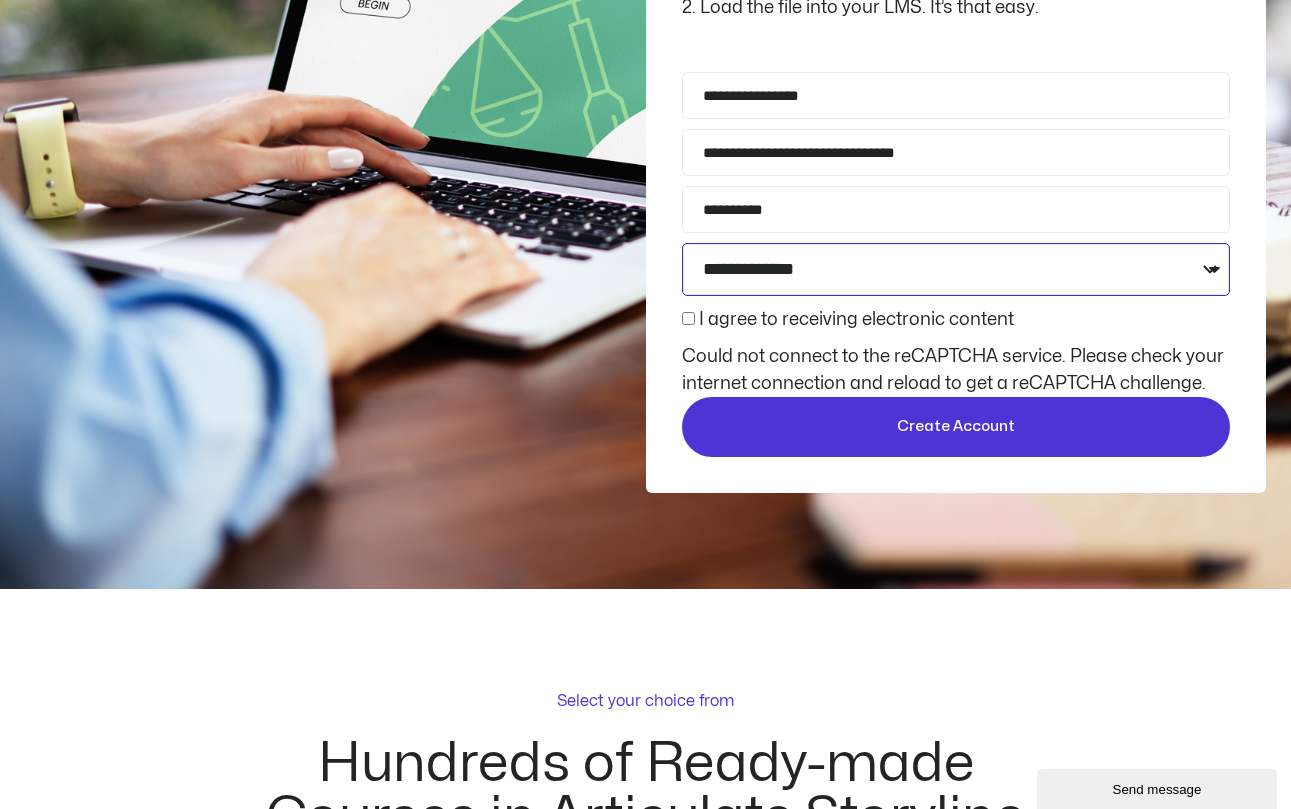 select on "**********" 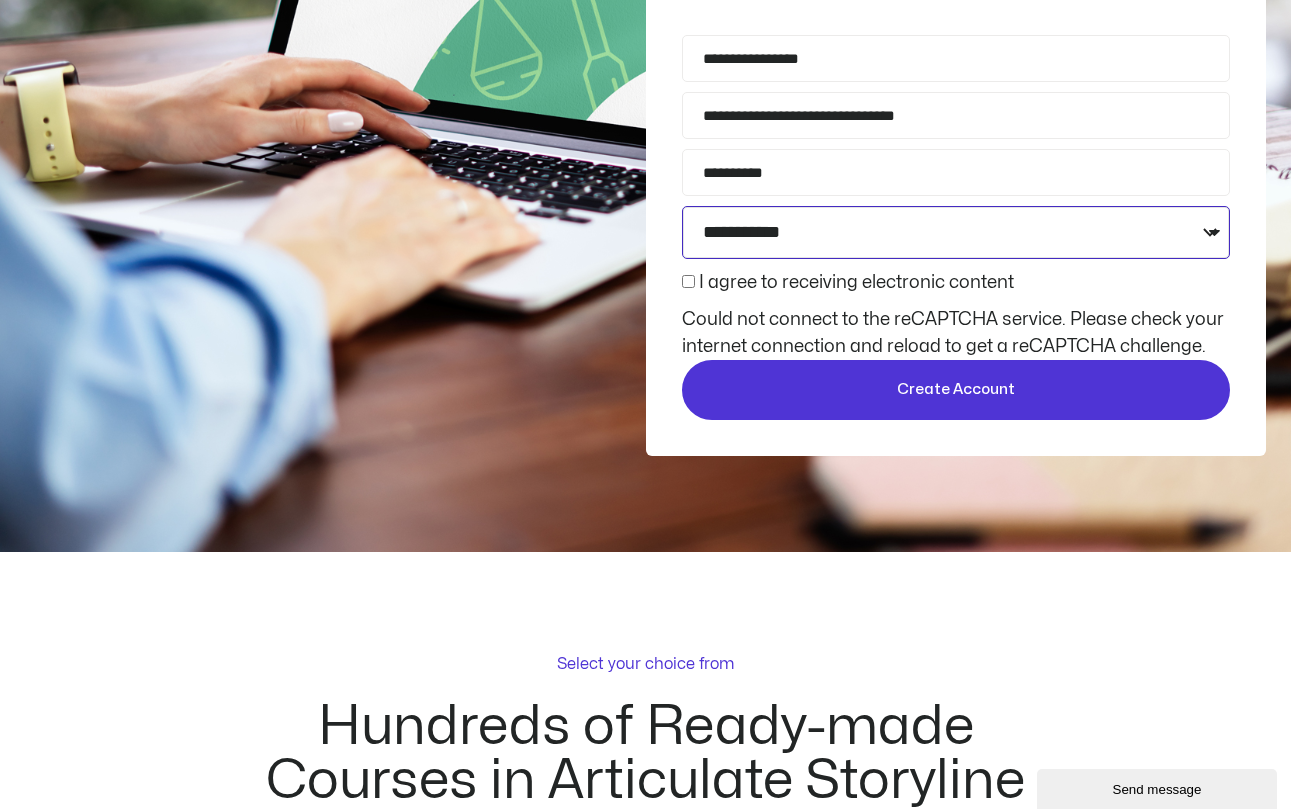 scroll, scrollTop: 533, scrollLeft: 0, axis: vertical 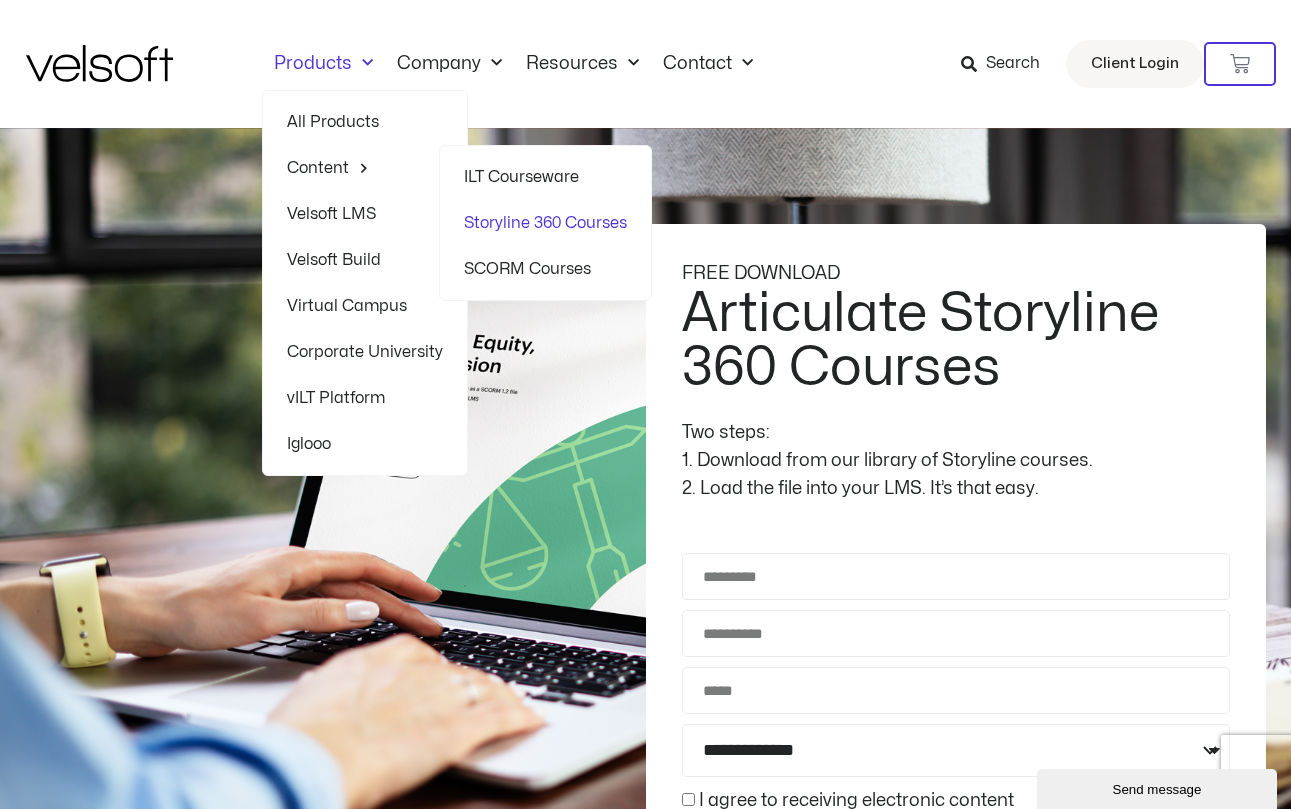 click on "SCORM Courses" 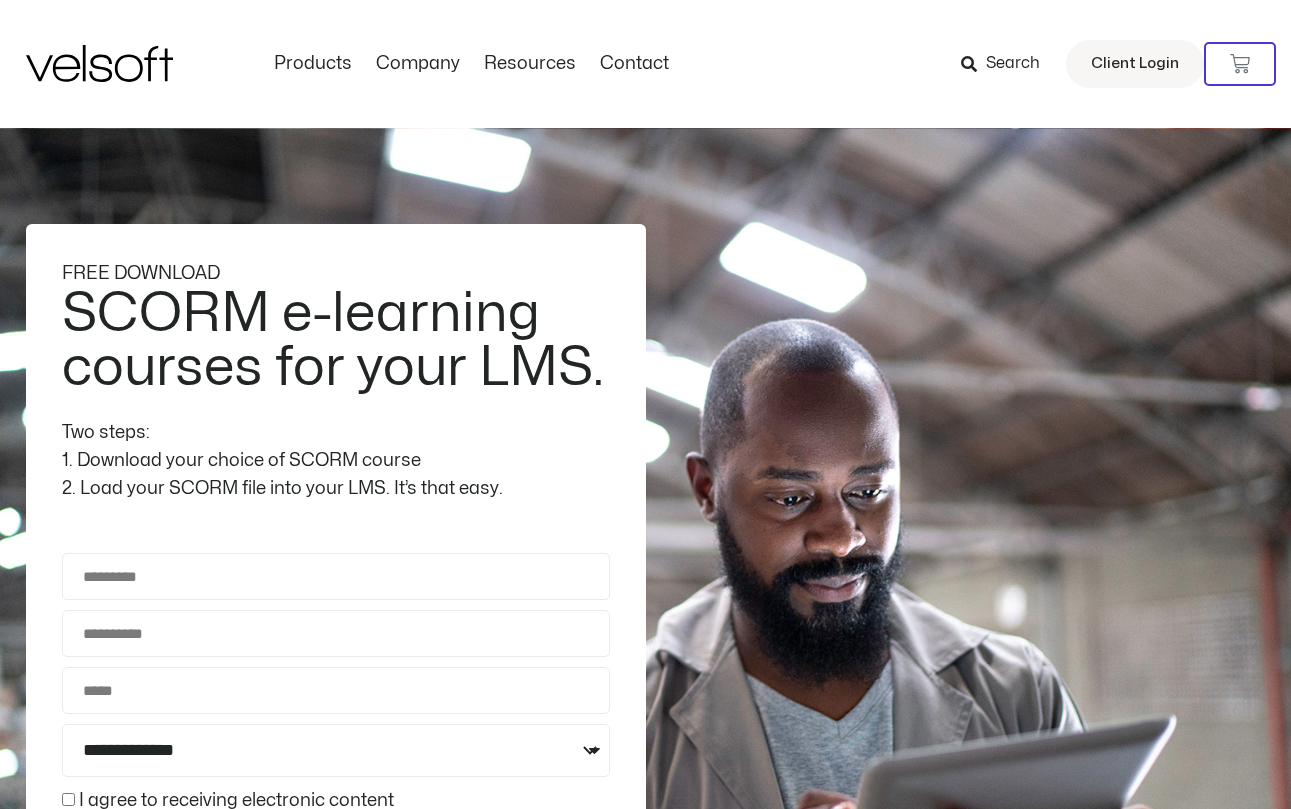 scroll, scrollTop: 0, scrollLeft: 0, axis: both 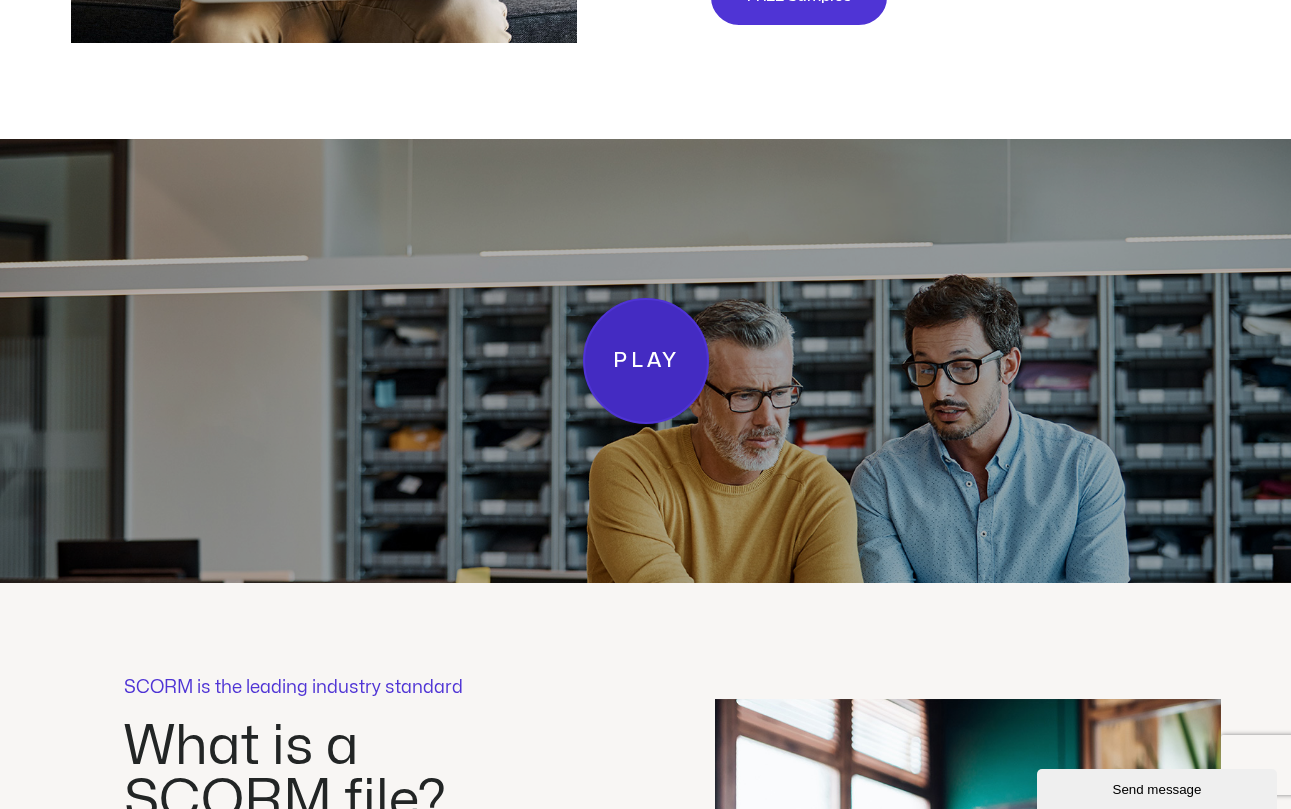 click on "Play" at bounding box center (645, 361) 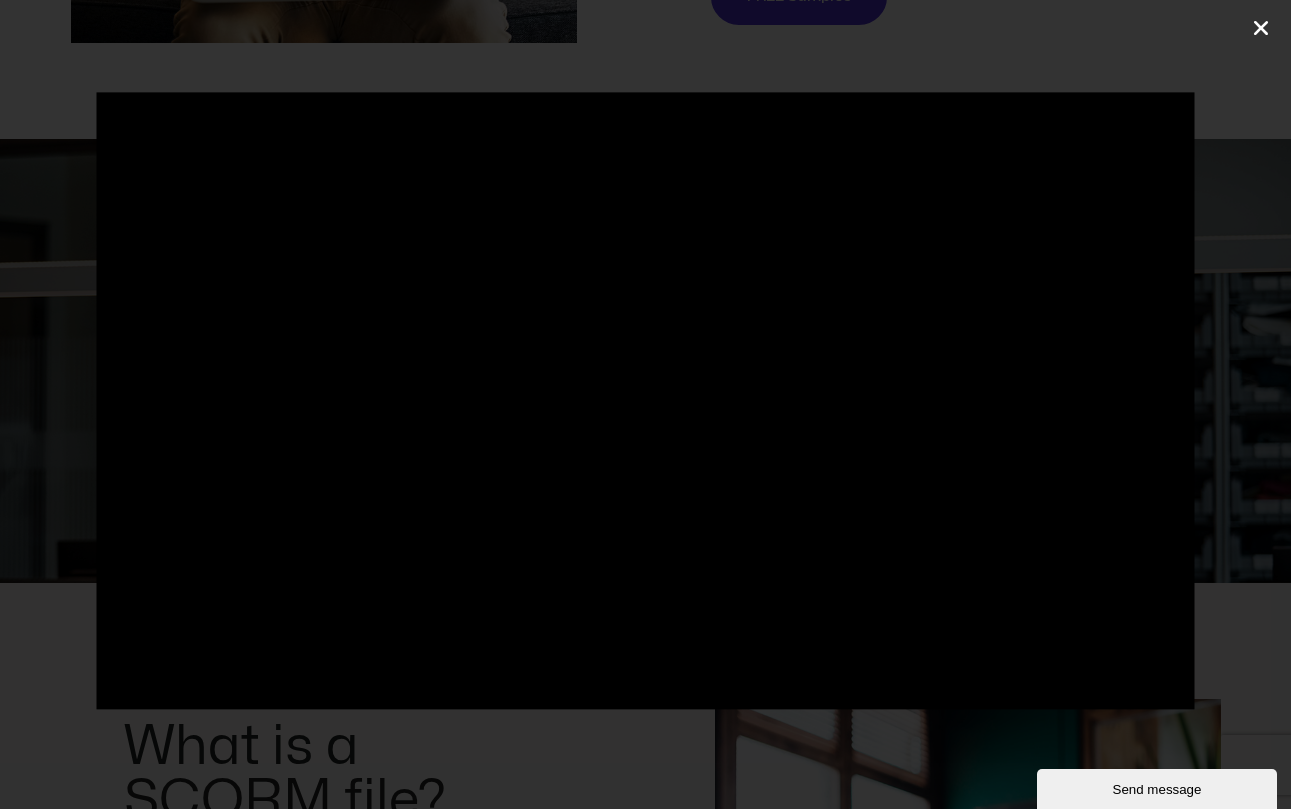 click at bounding box center (1261, 28) 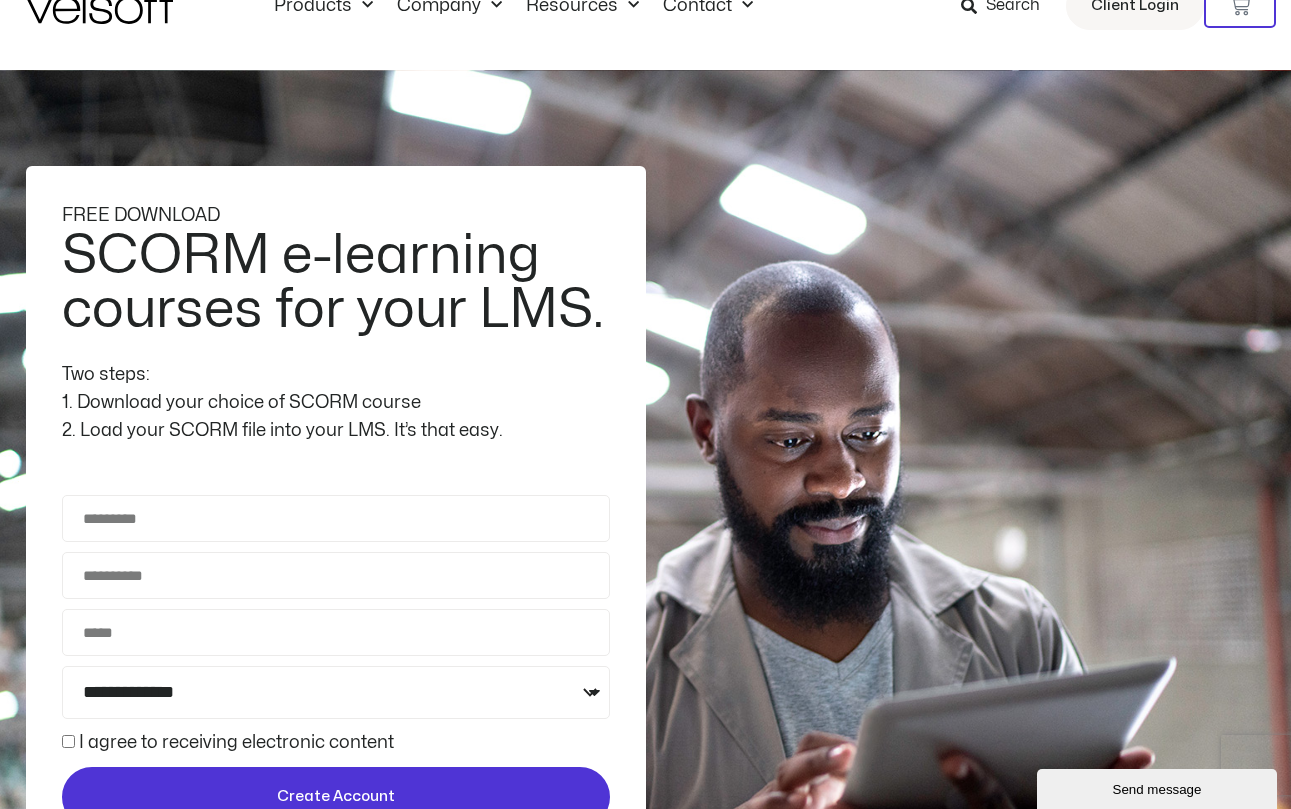 scroll, scrollTop: 0, scrollLeft: 0, axis: both 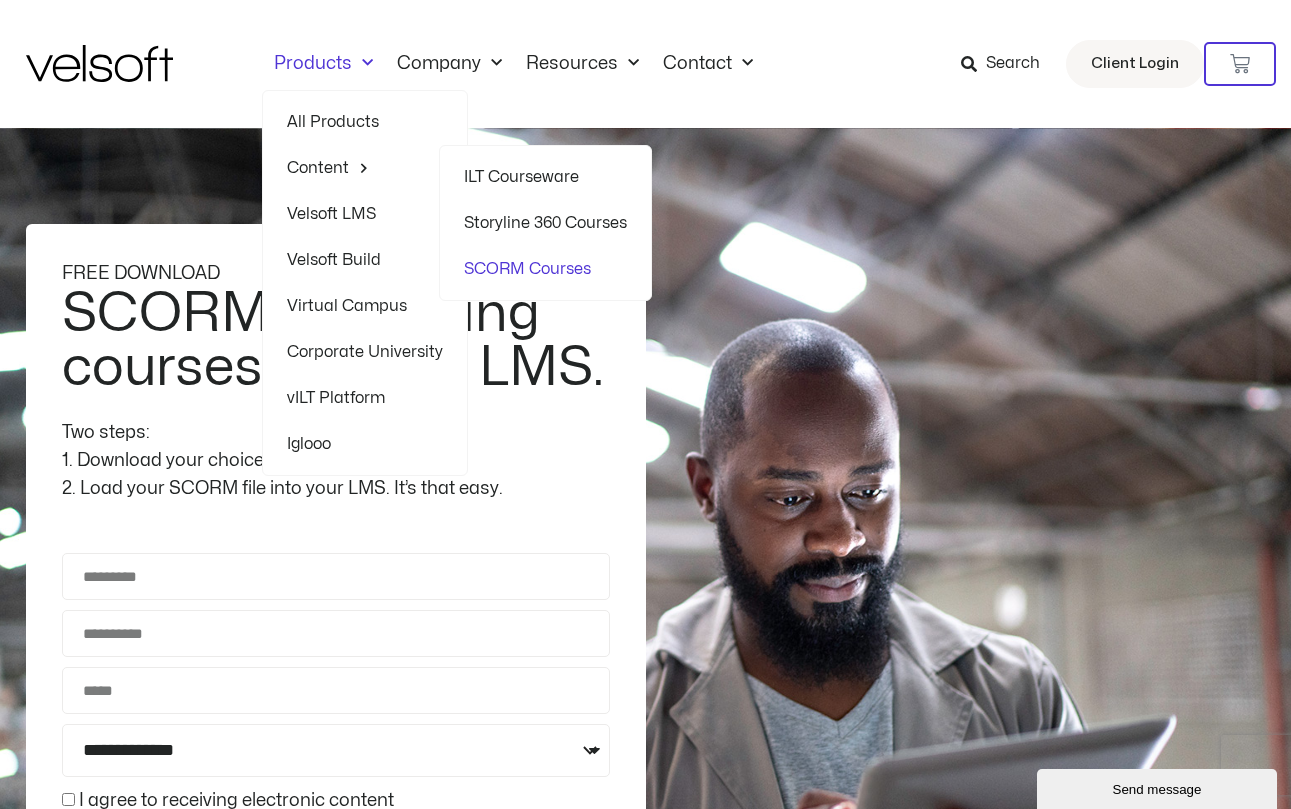 click on "ILT Courseware" 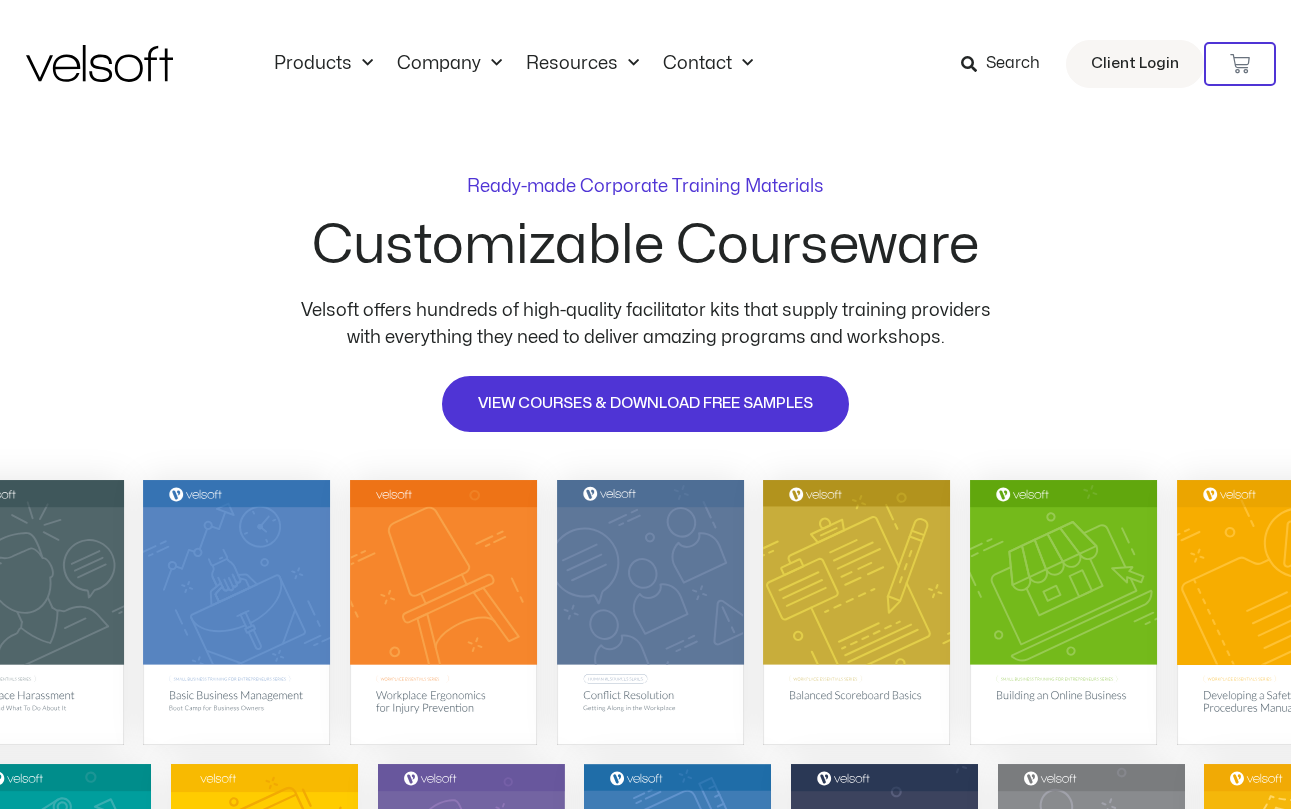 scroll, scrollTop: 0, scrollLeft: 0, axis: both 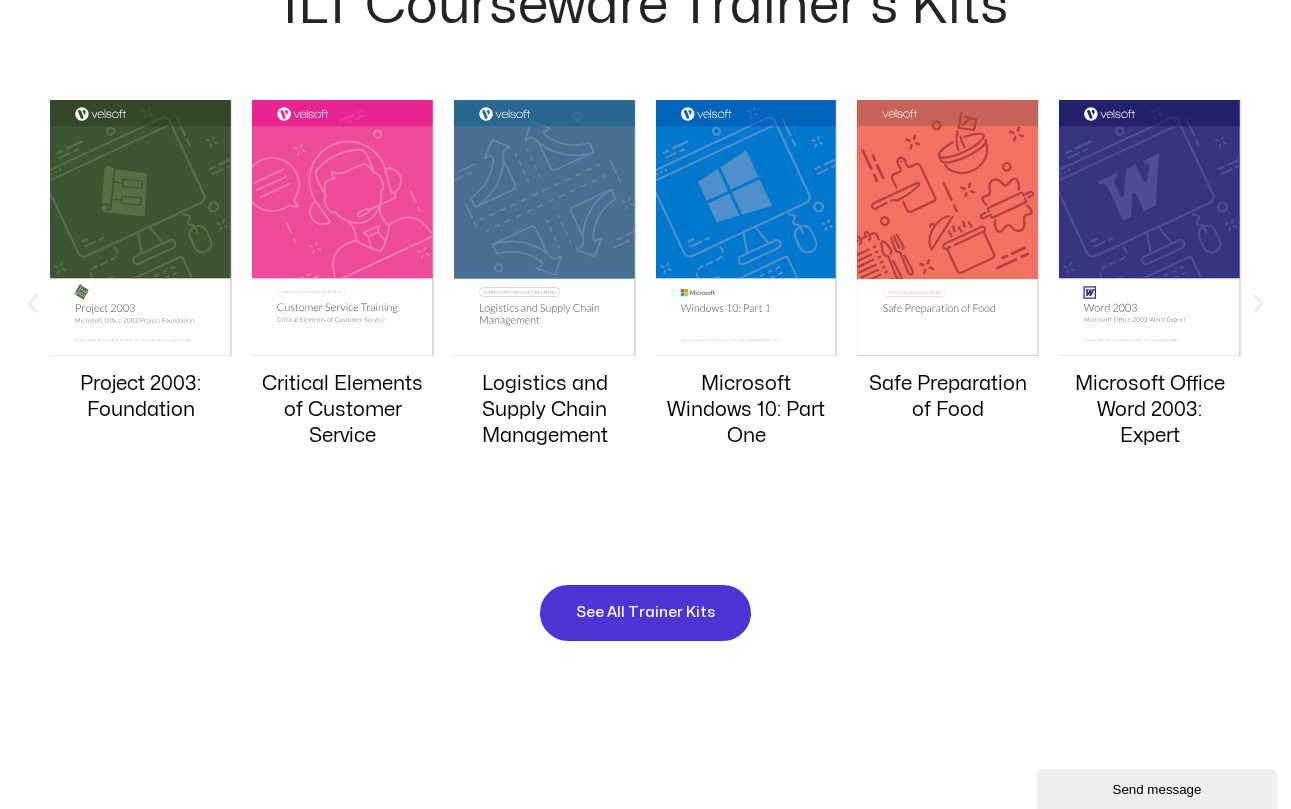 click at bounding box center (1258, 303) 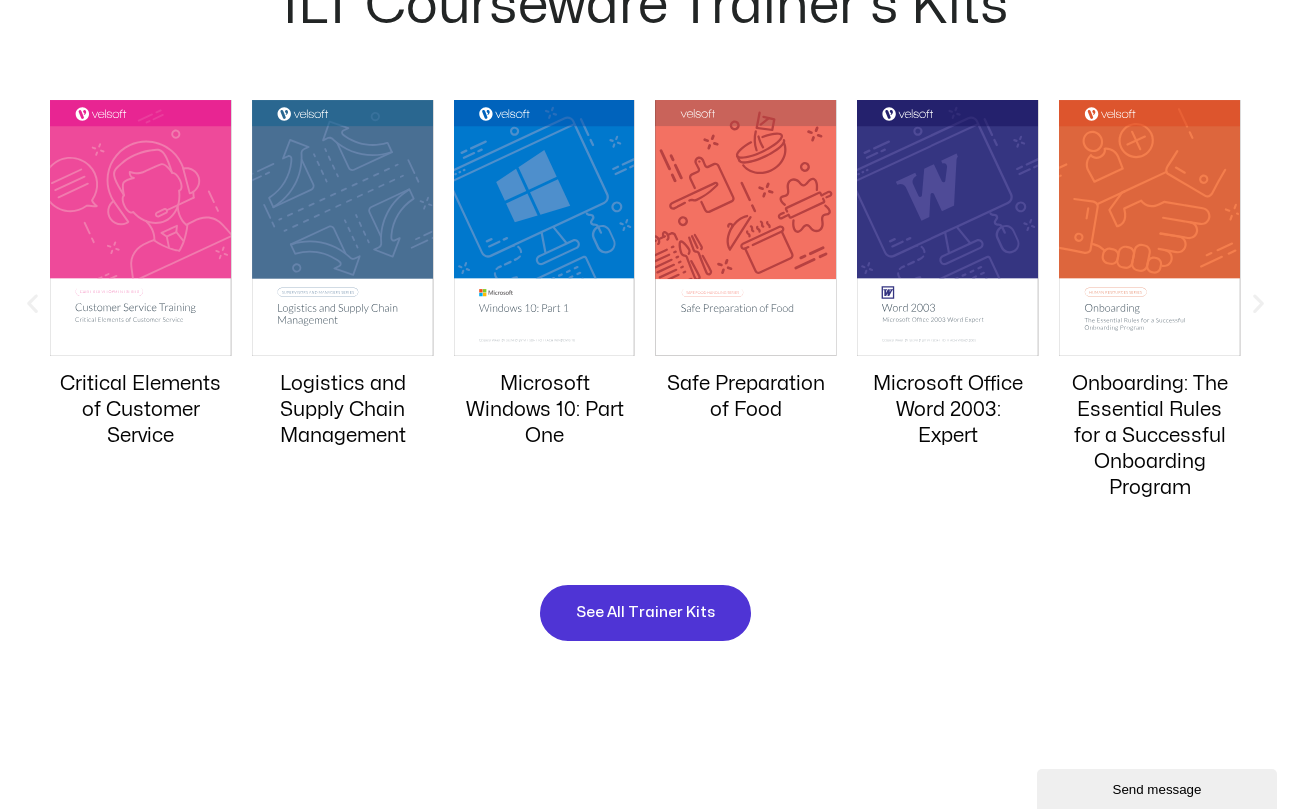 click at bounding box center [1258, 303] 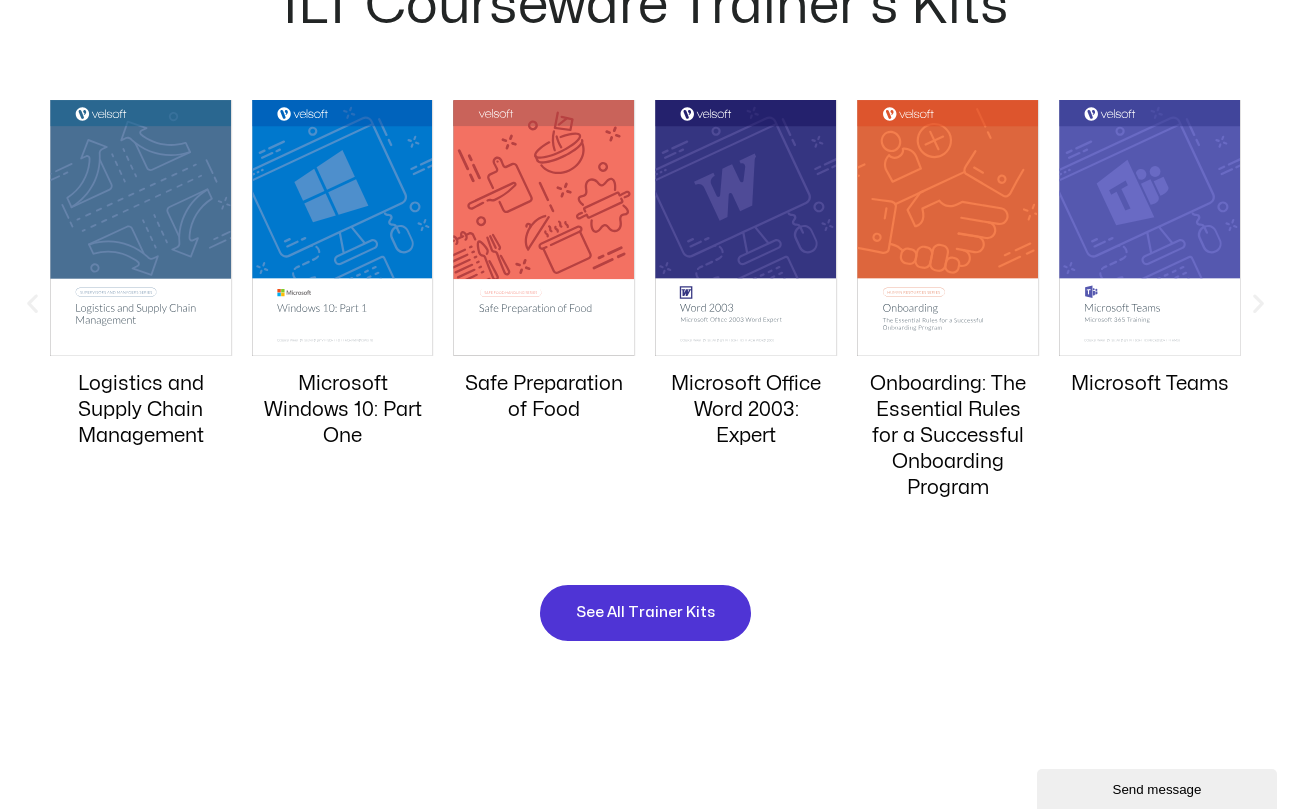 click at bounding box center [1258, 303] 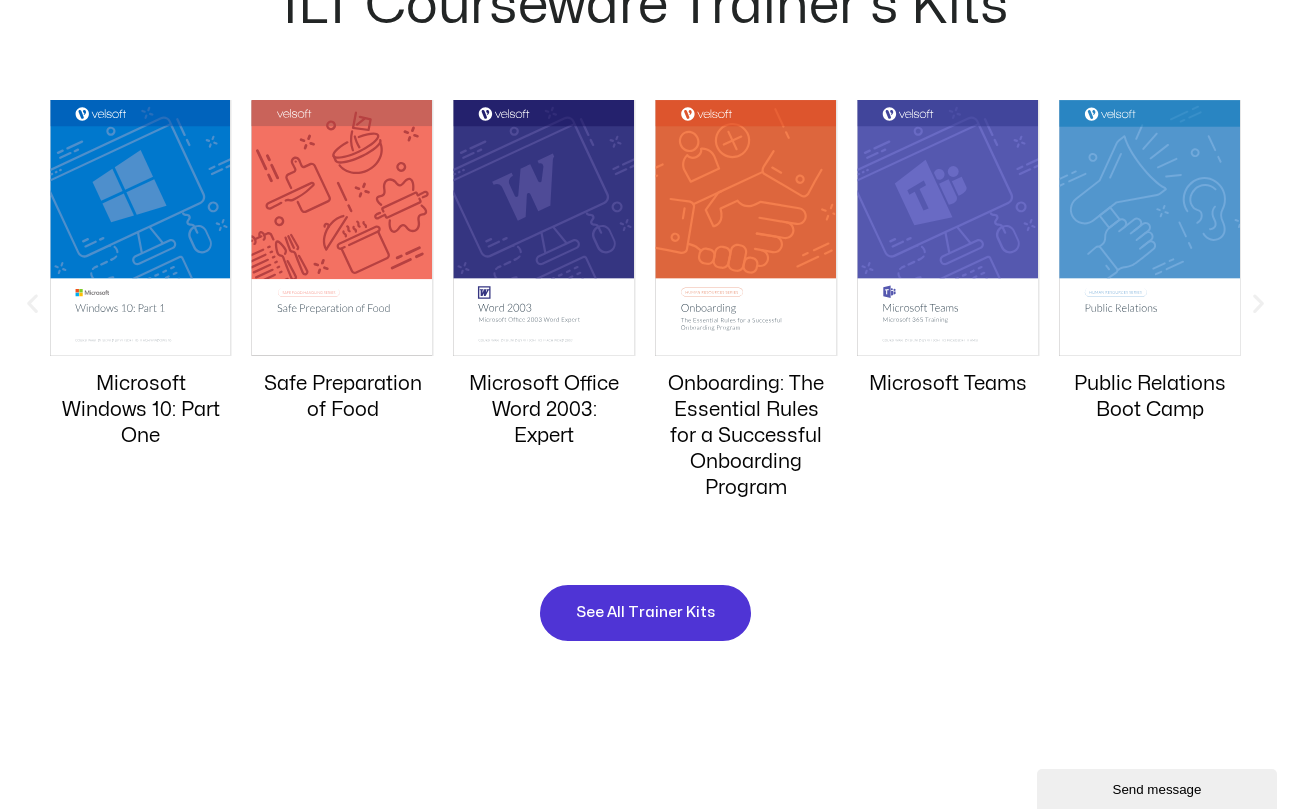 click at bounding box center [1258, 303] 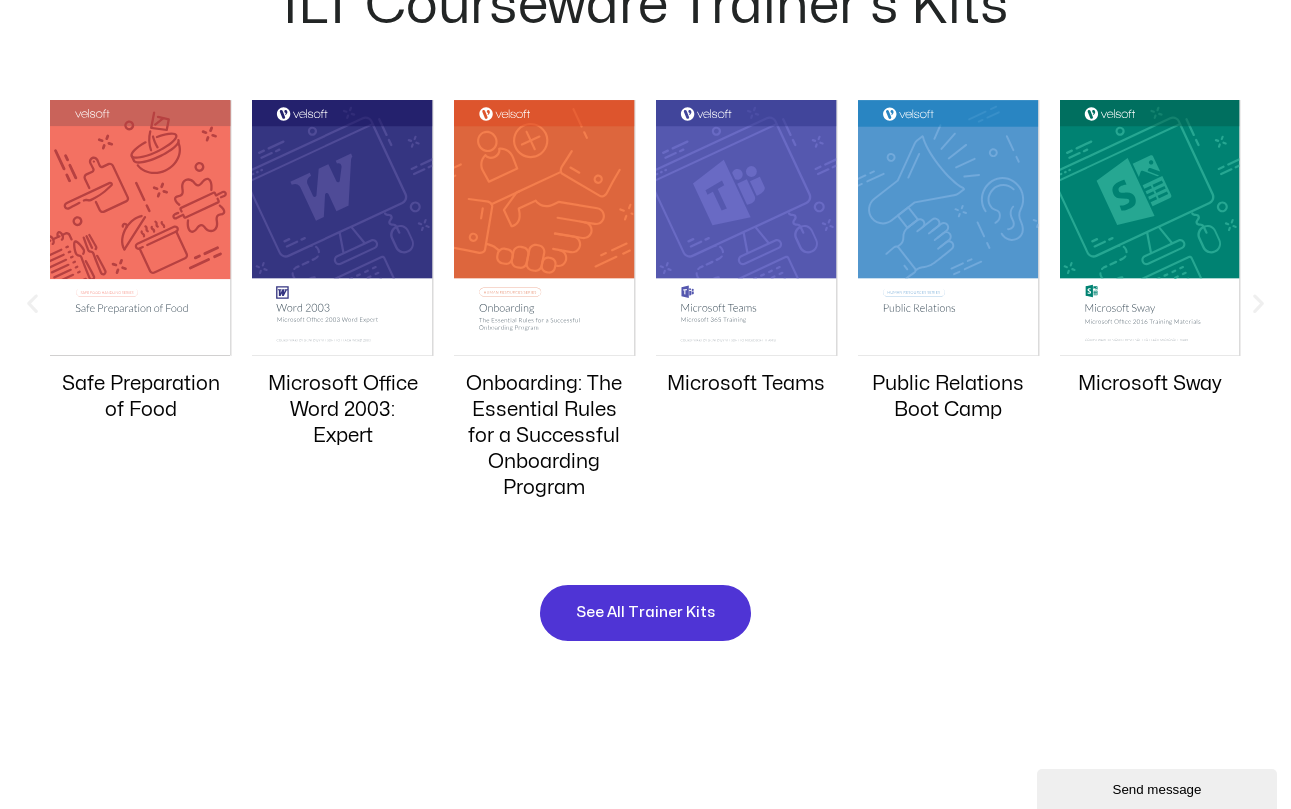 click at bounding box center [1258, 303] 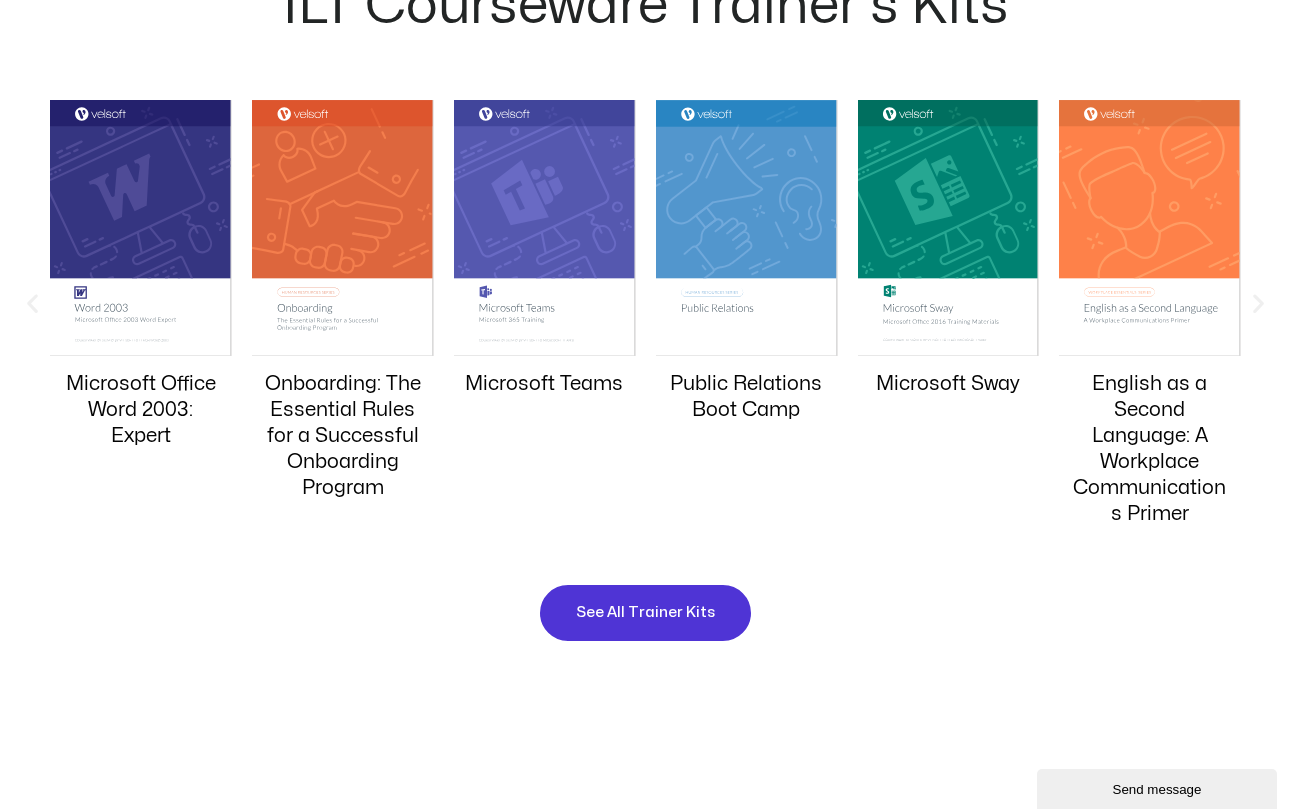 click at bounding box center (1258, 303) 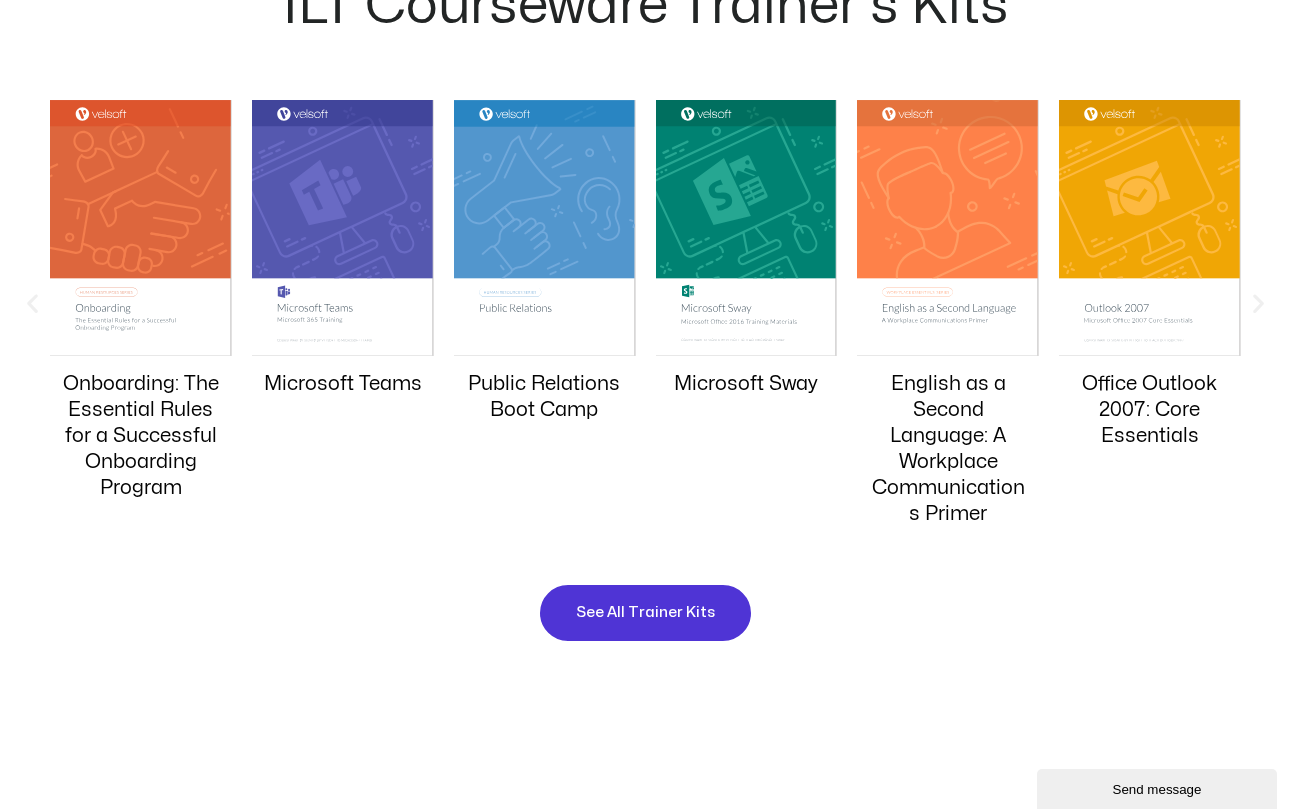 click at bounding box center [1258, 303] 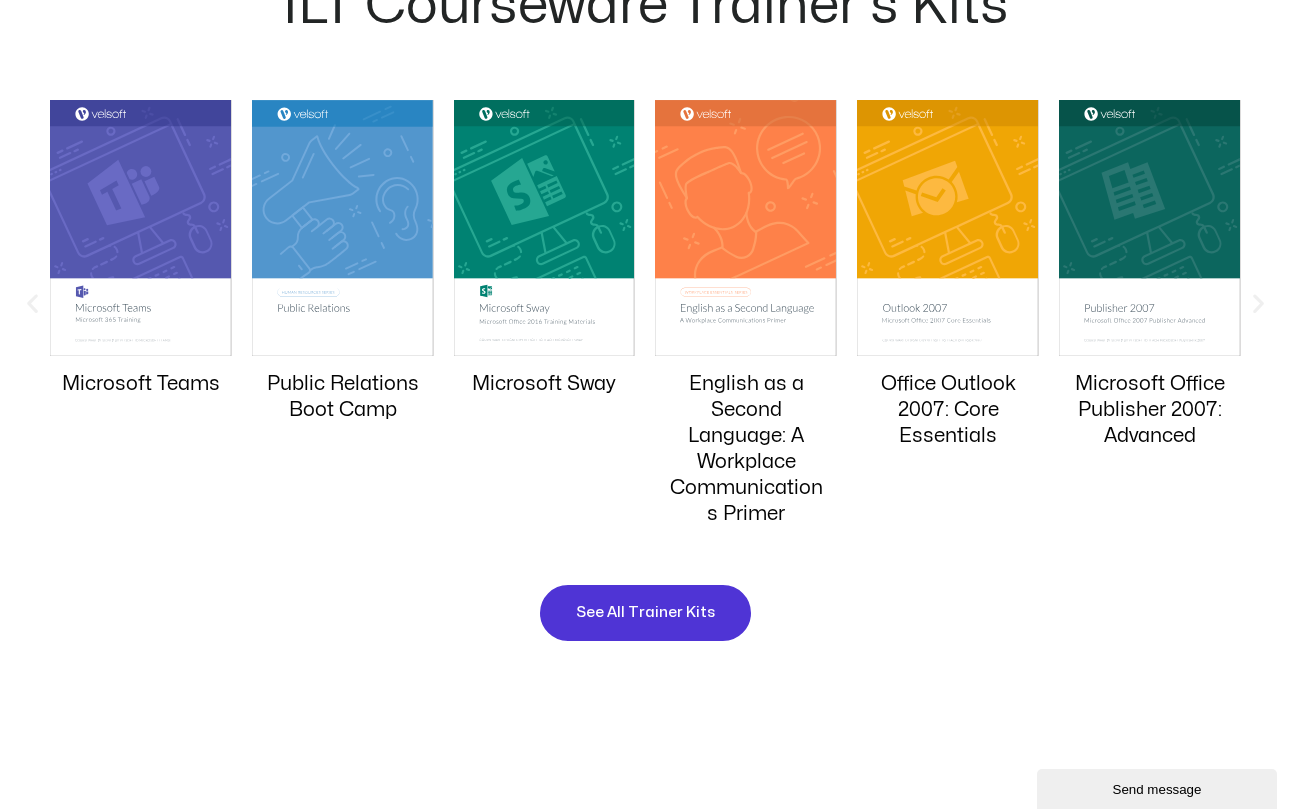 click at bounding box center [1258, 303] 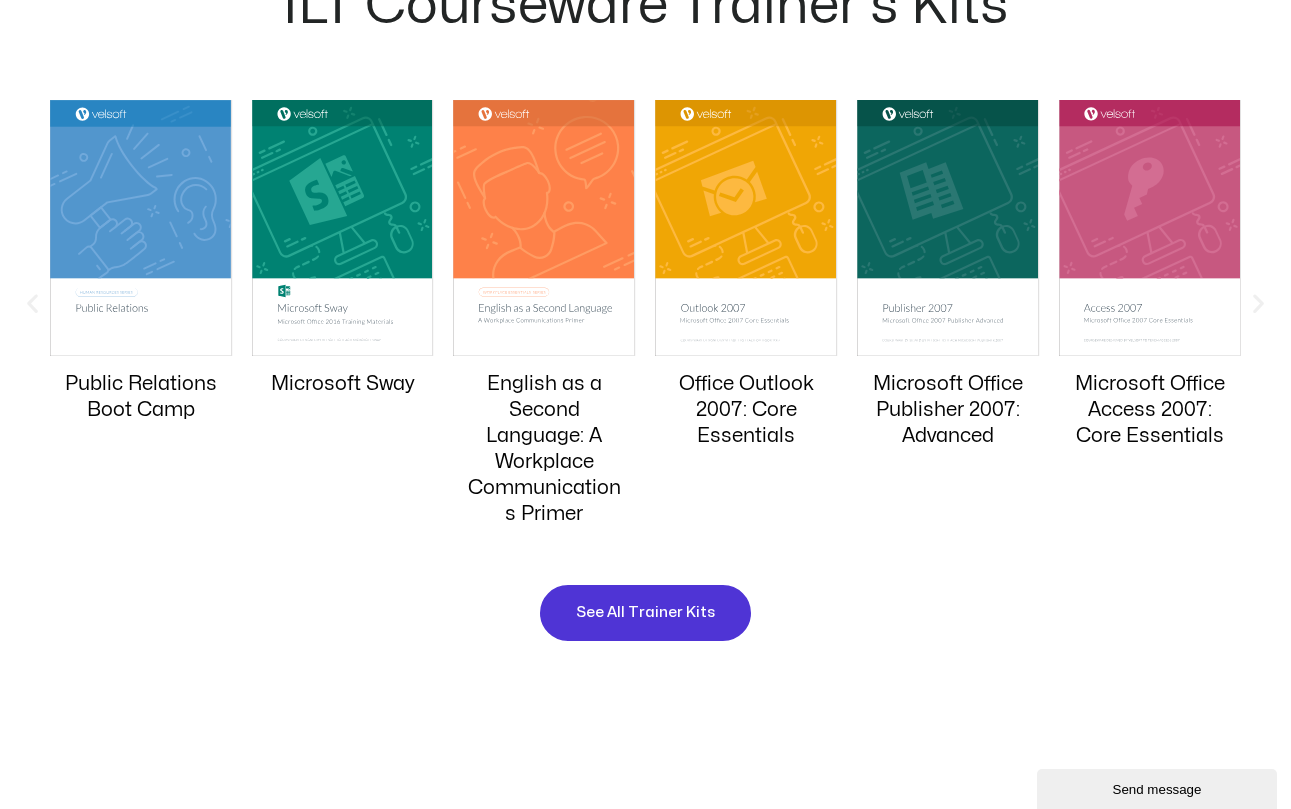 click at bounding box center [1258, 303] 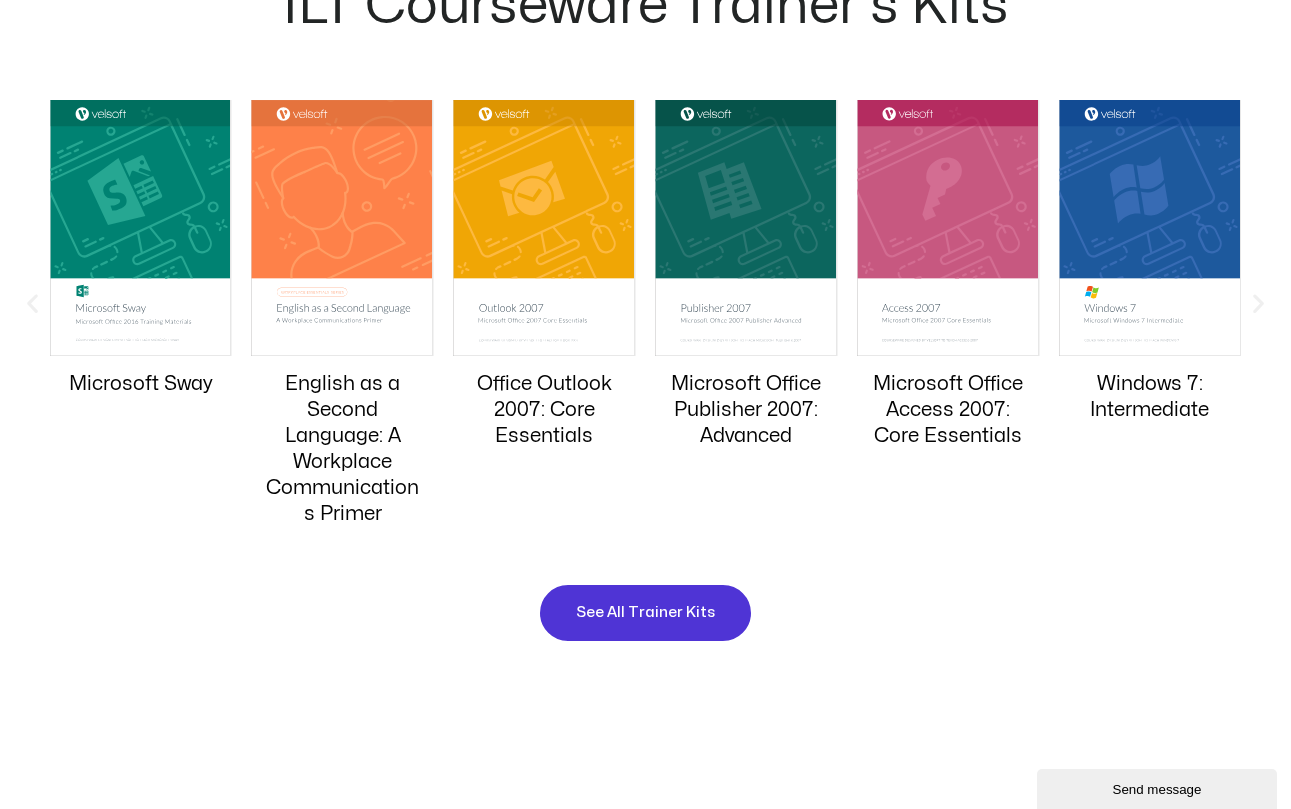 click at bounding box center [1258, 303] 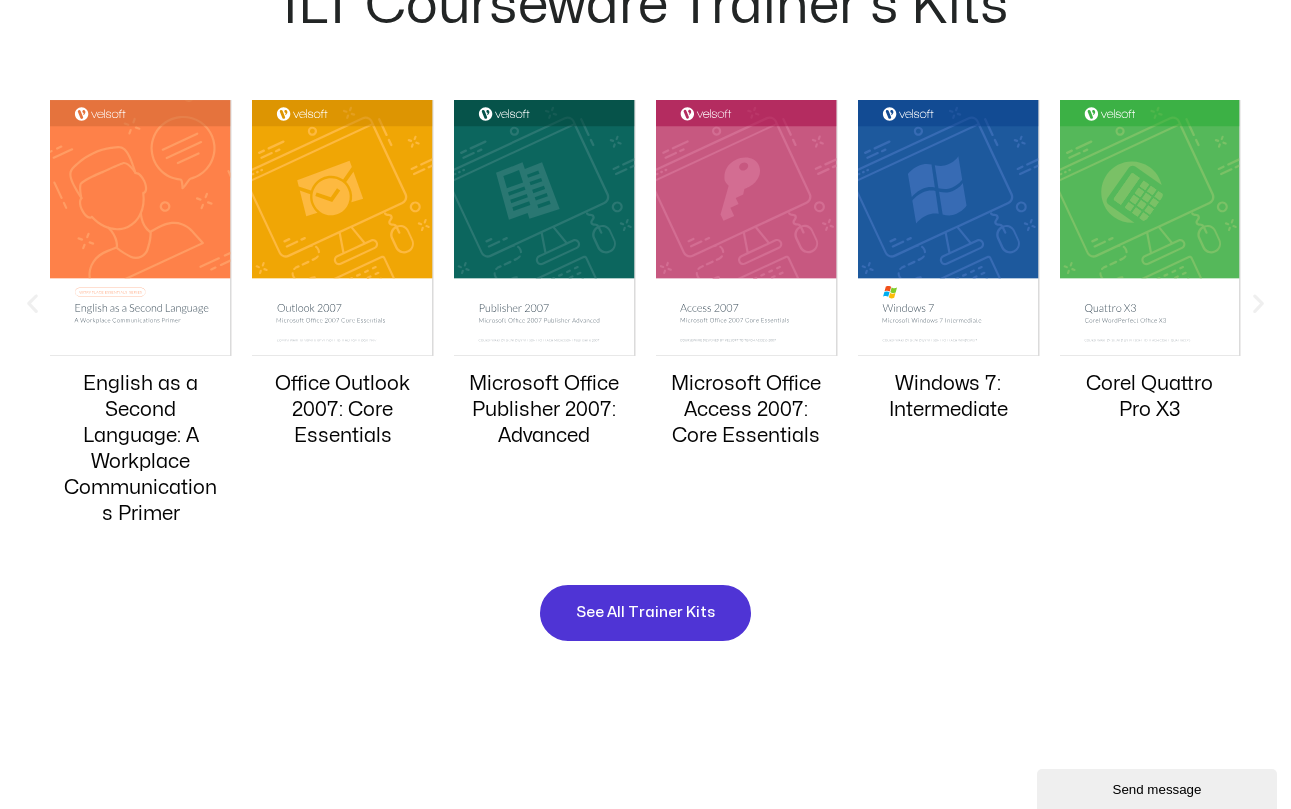 click at bounding box center [1258, 303] 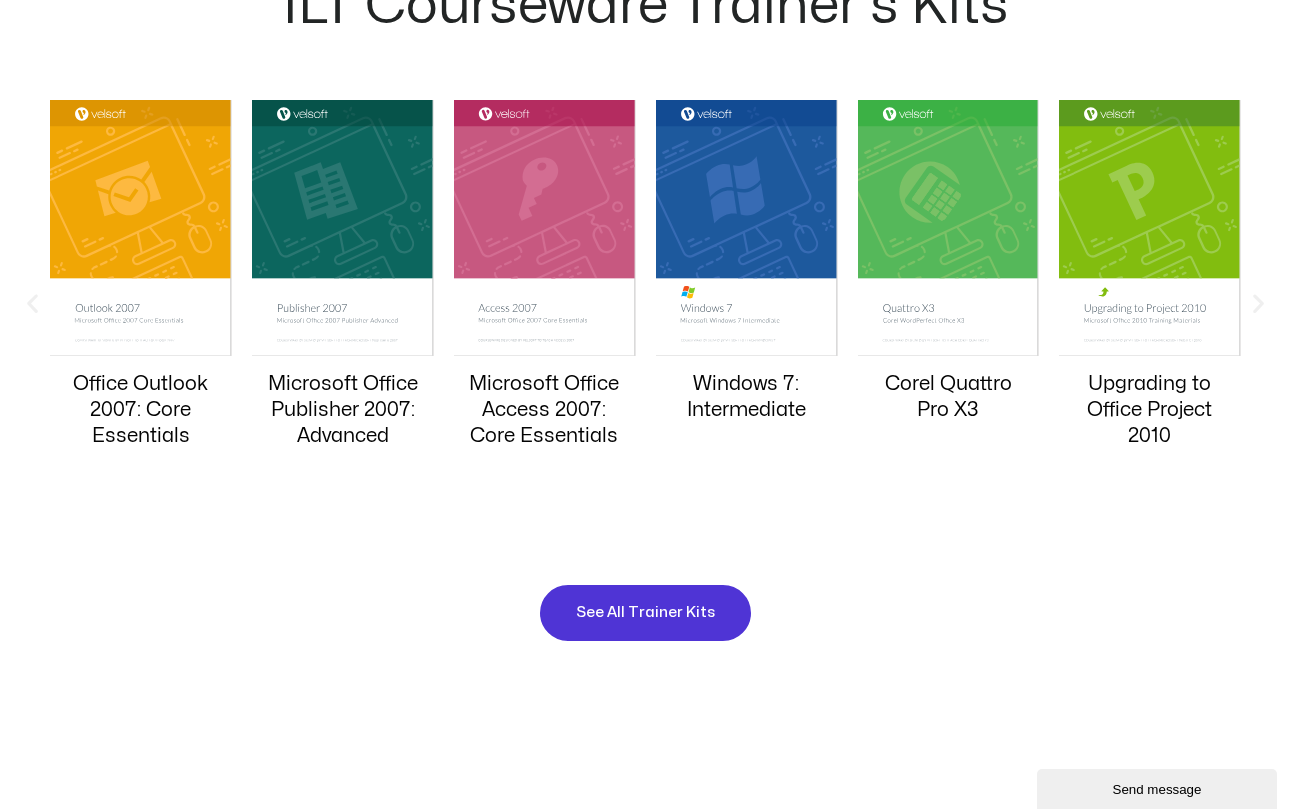 click at bounding box center [1258, 303] 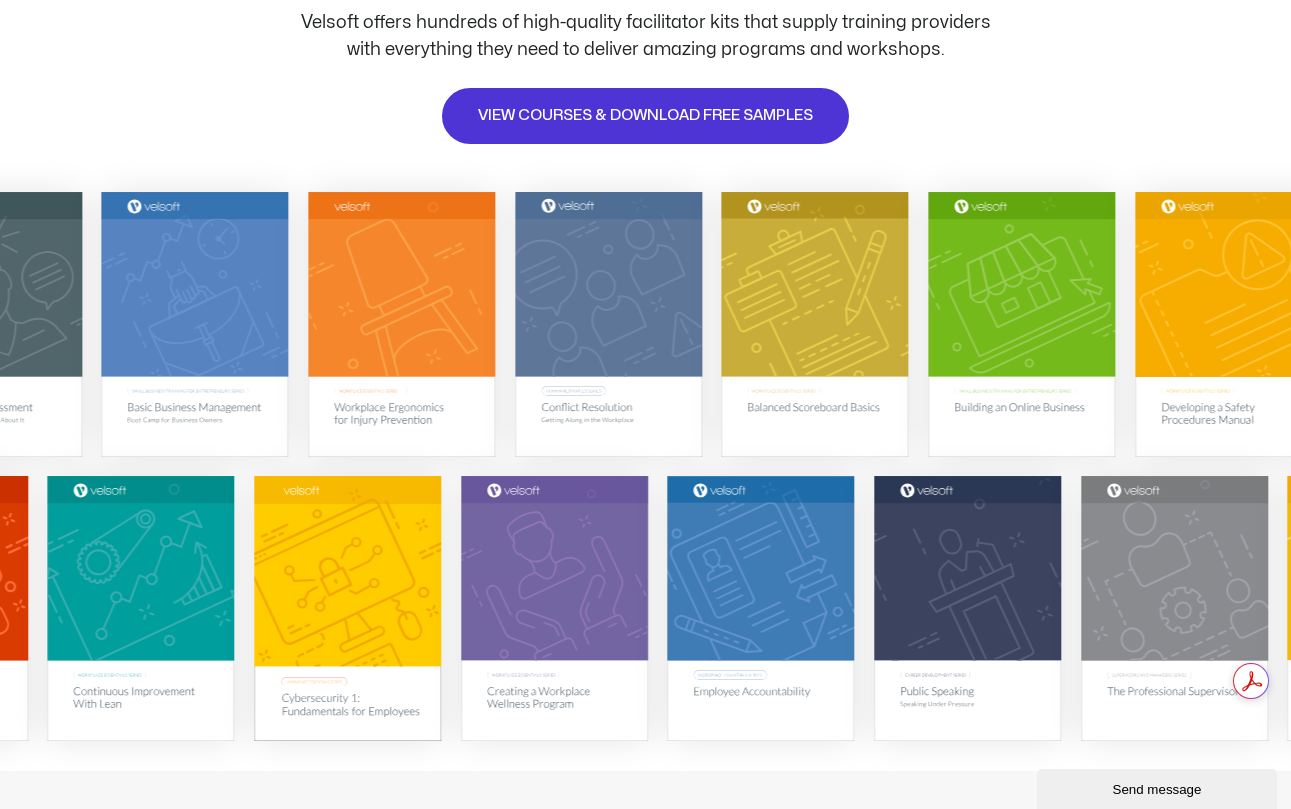 scroll, scrollTop: 283, scrollLeft: 0, axis: vertical 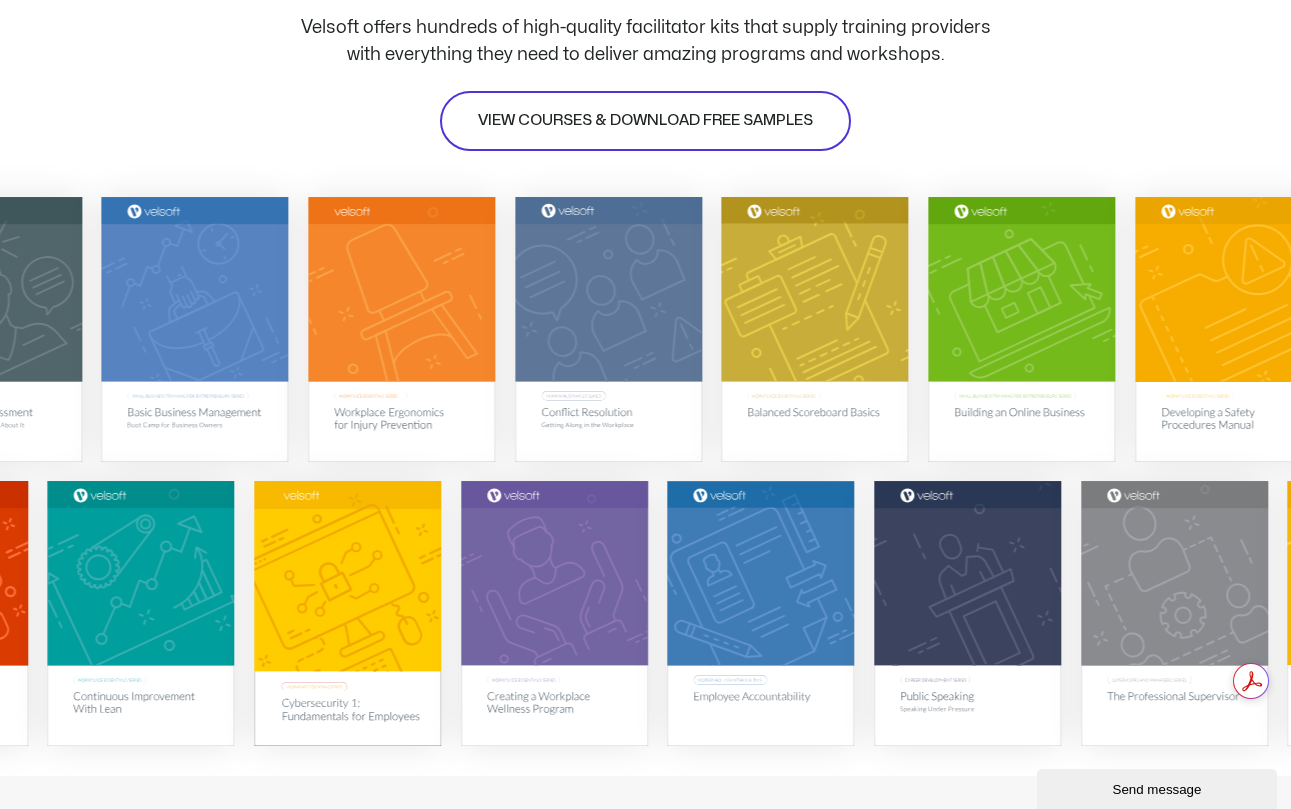click on "VIEW COURSES & DOWNLOAD FREE SAMPLES" at bounding box center (645, 121) 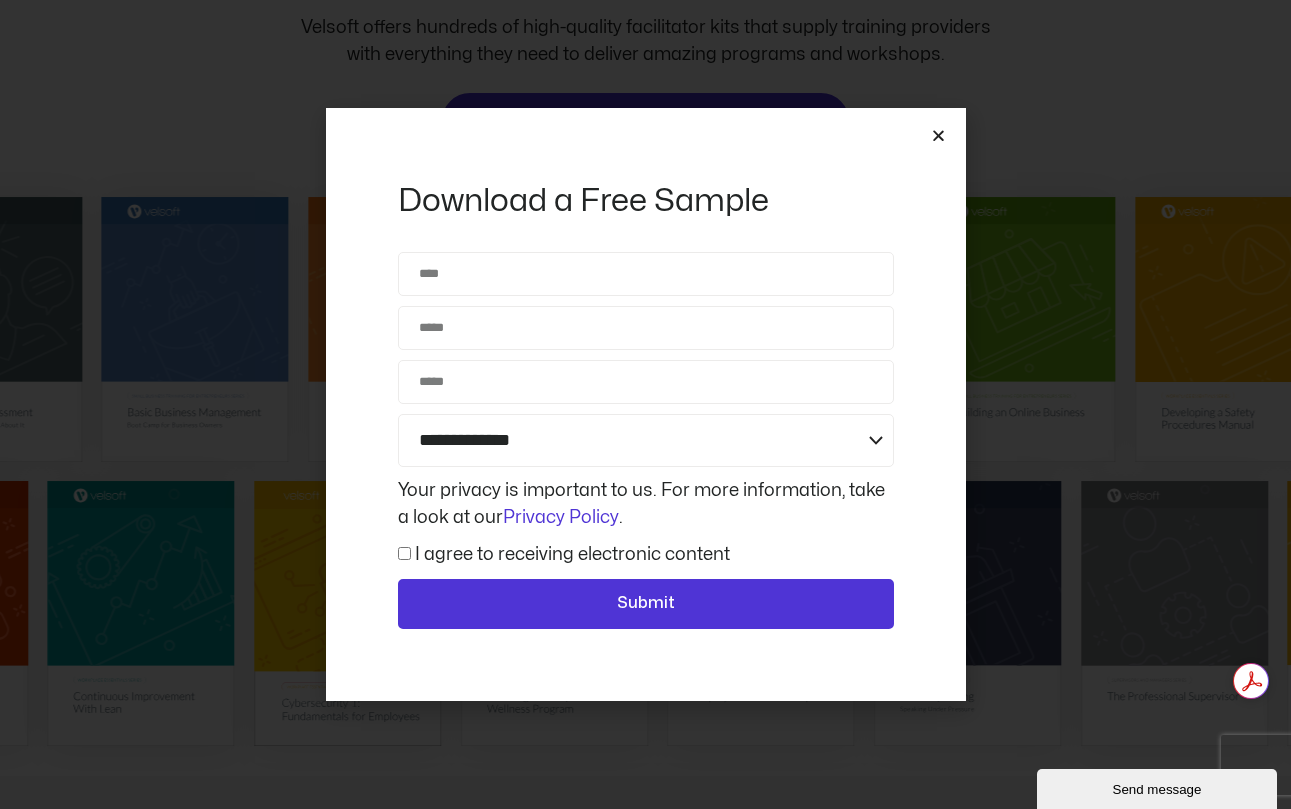 click at bounding box center [938, 135] 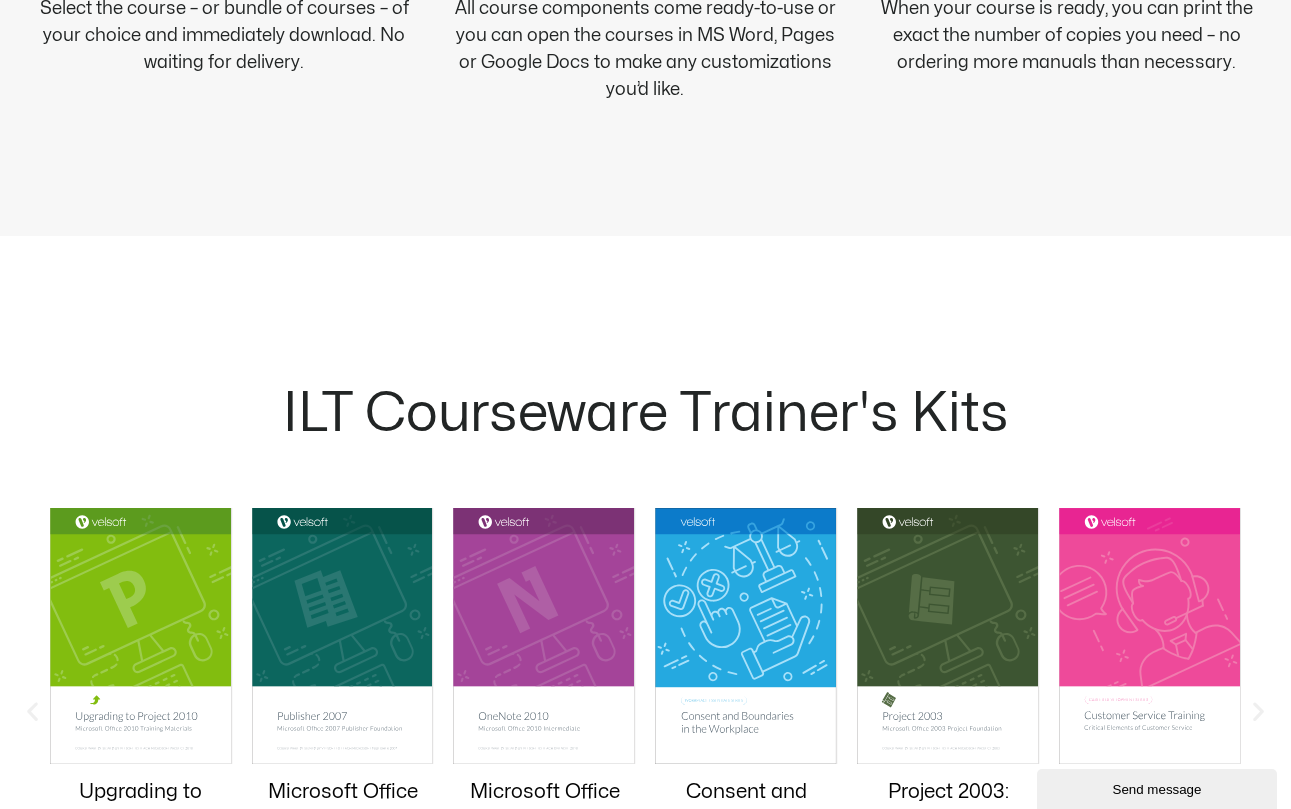 scroll, scrollTop: 1654, scrollLeft: 0, axis: vertical 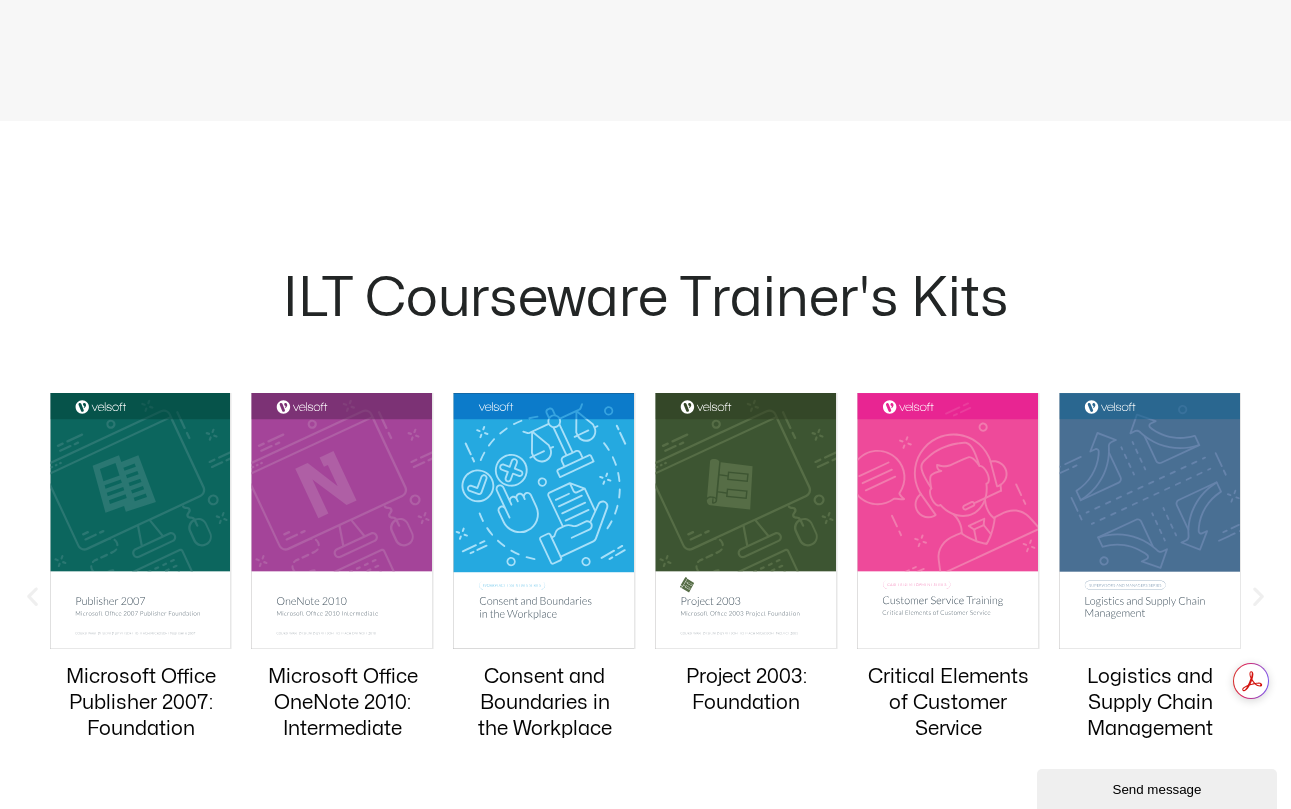 click at bounding box center [32, 596] 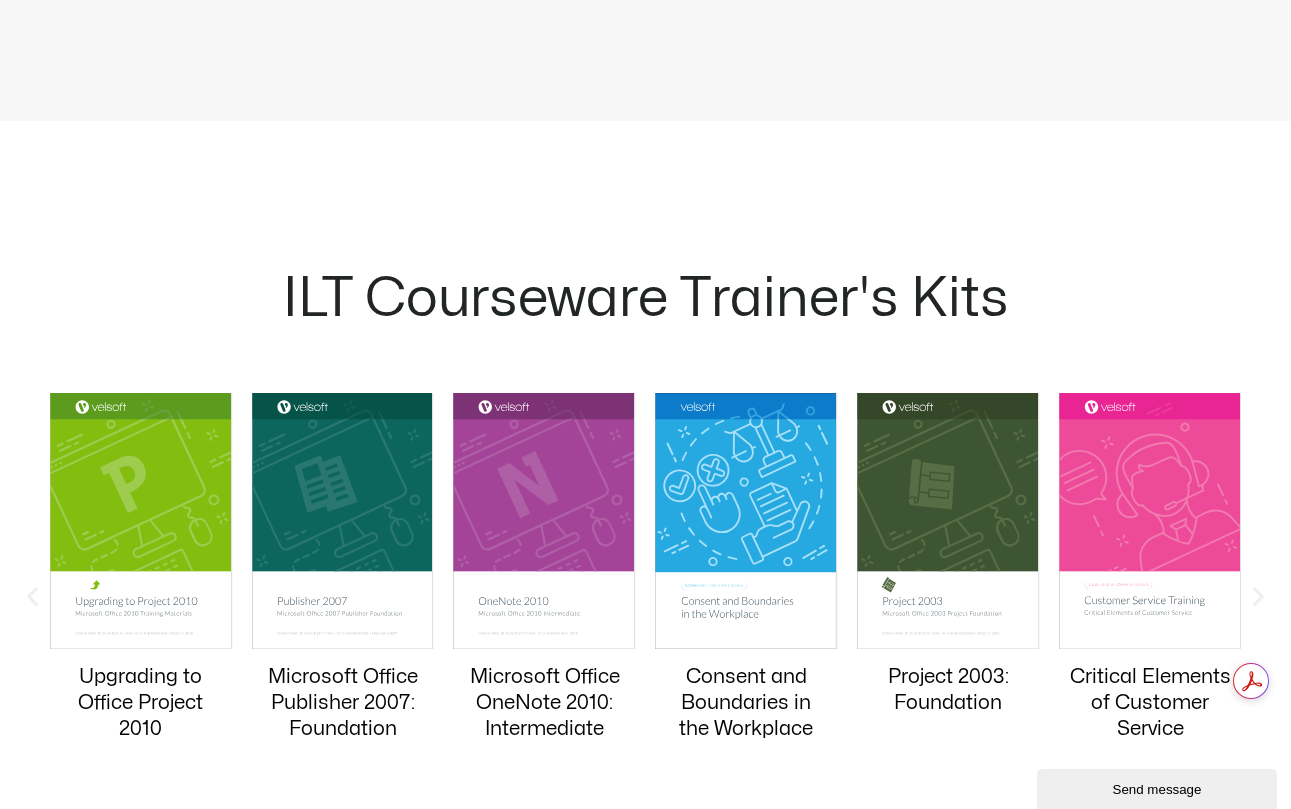 click at bounding box center (32, 596) 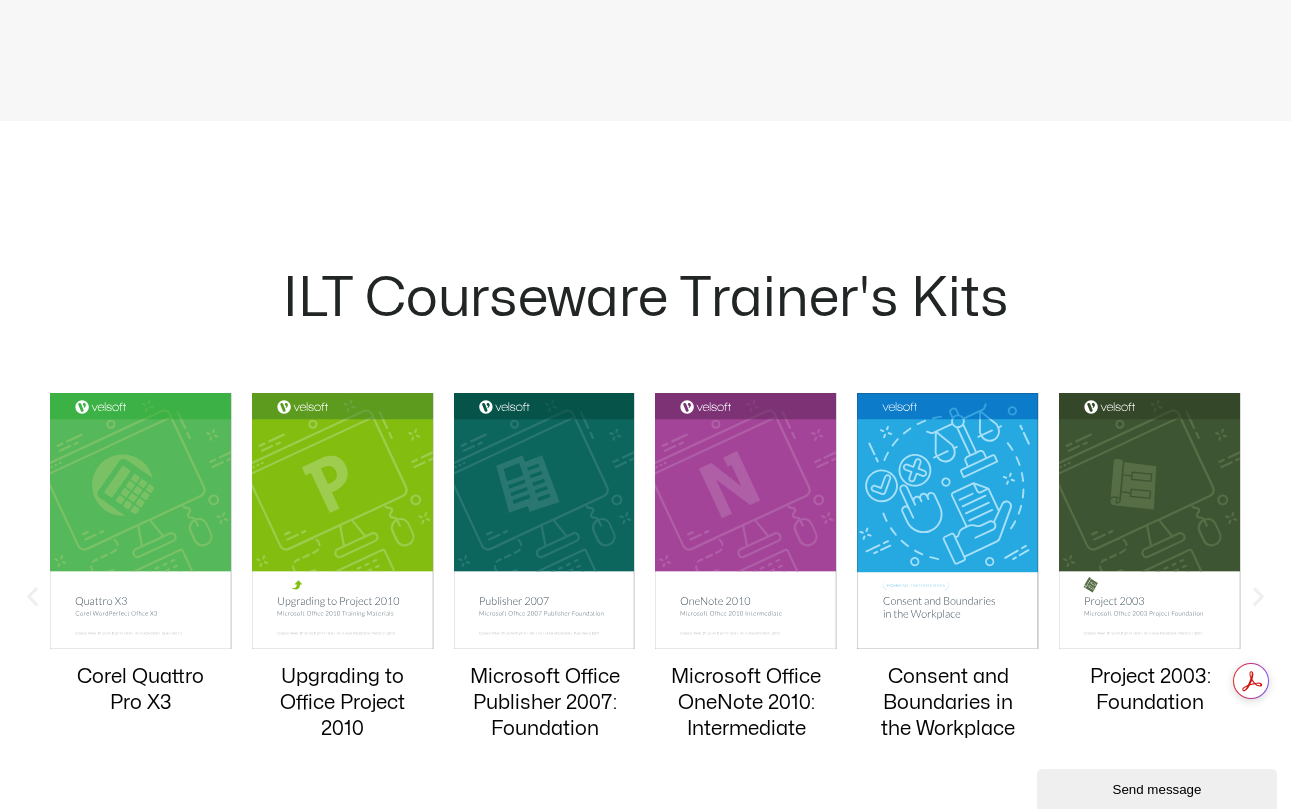 click at bounding box center (32, 596) 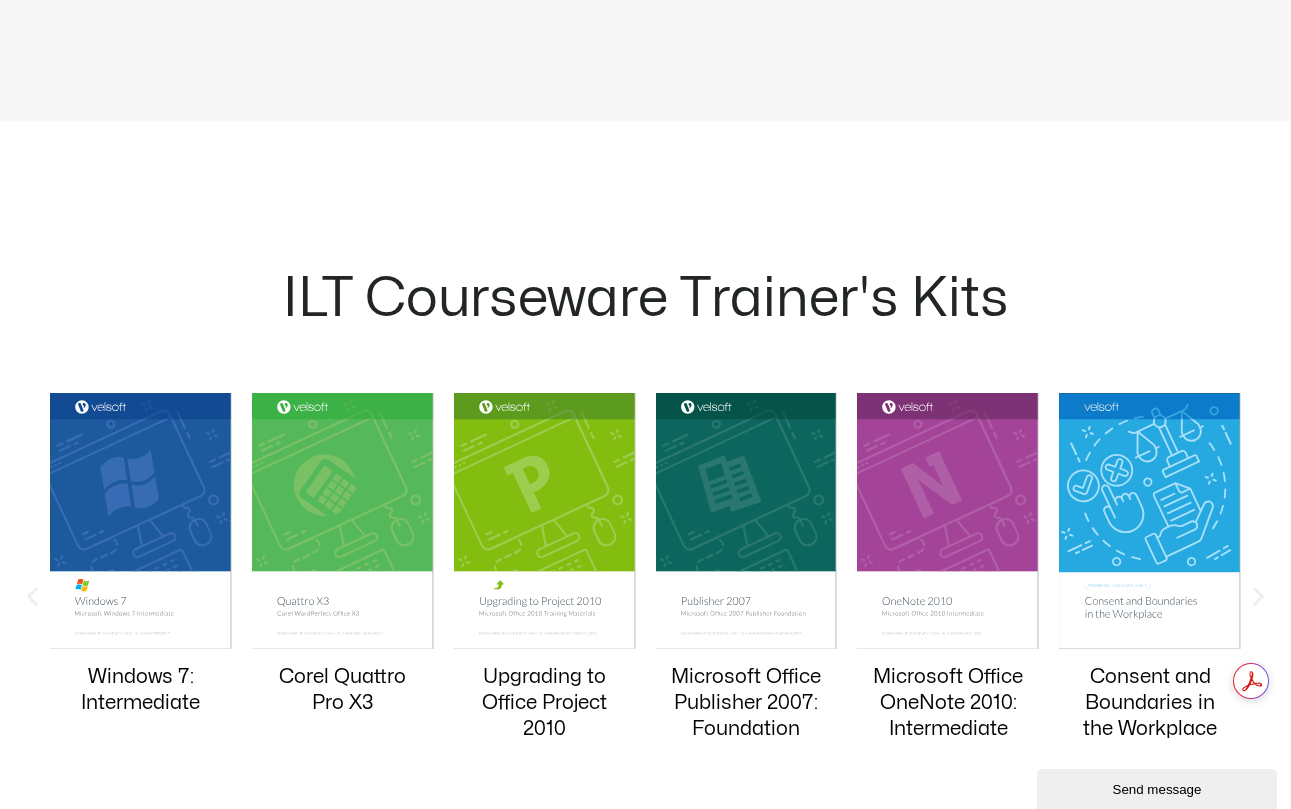 click at bounding box center (32, 596) 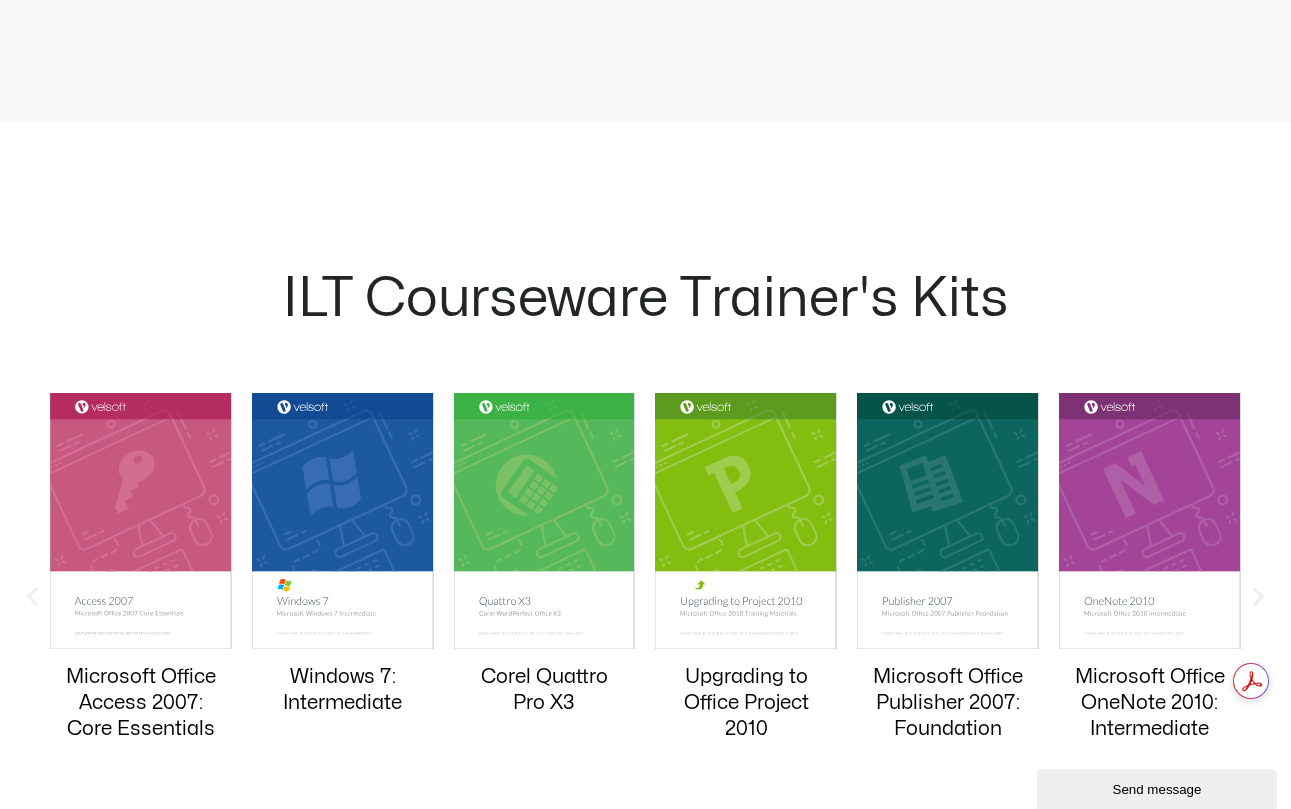 click at bounding box center (32, 596) 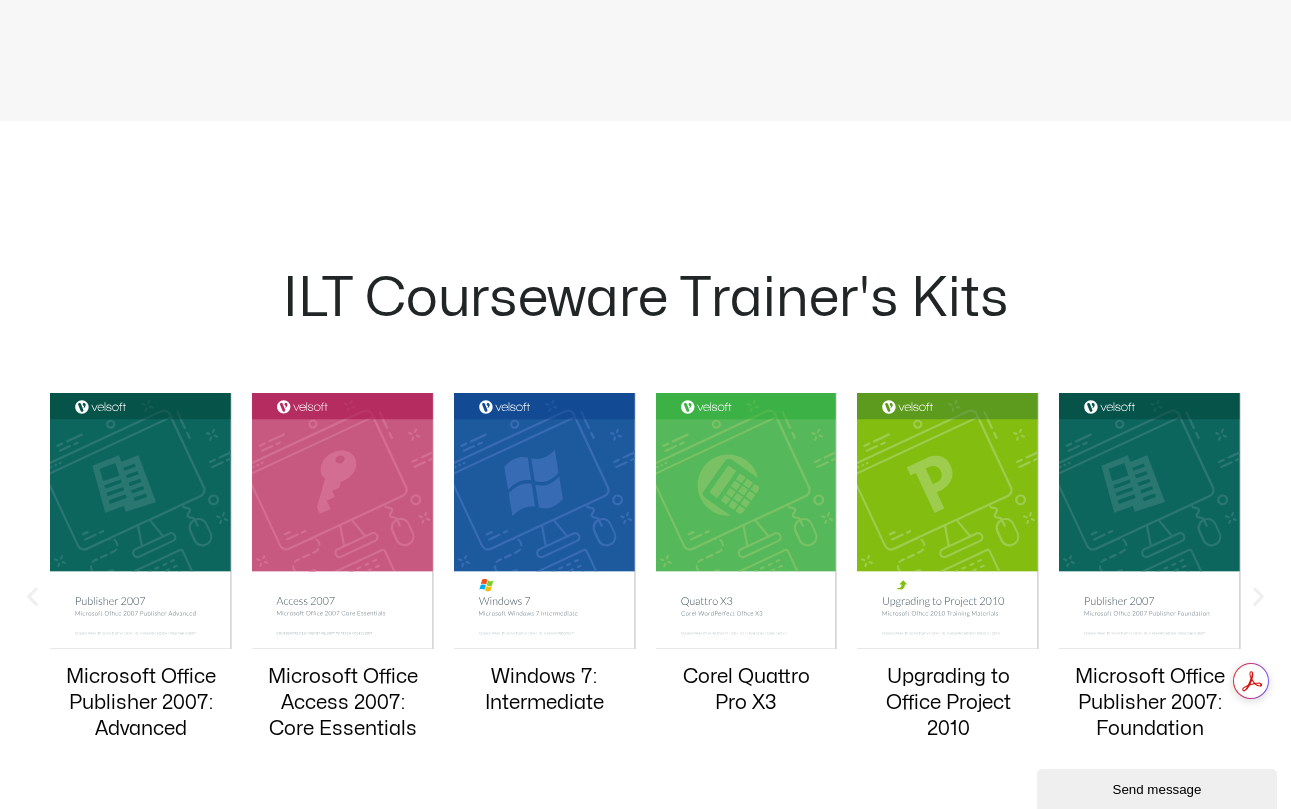 click at bounding box center (32, 596) 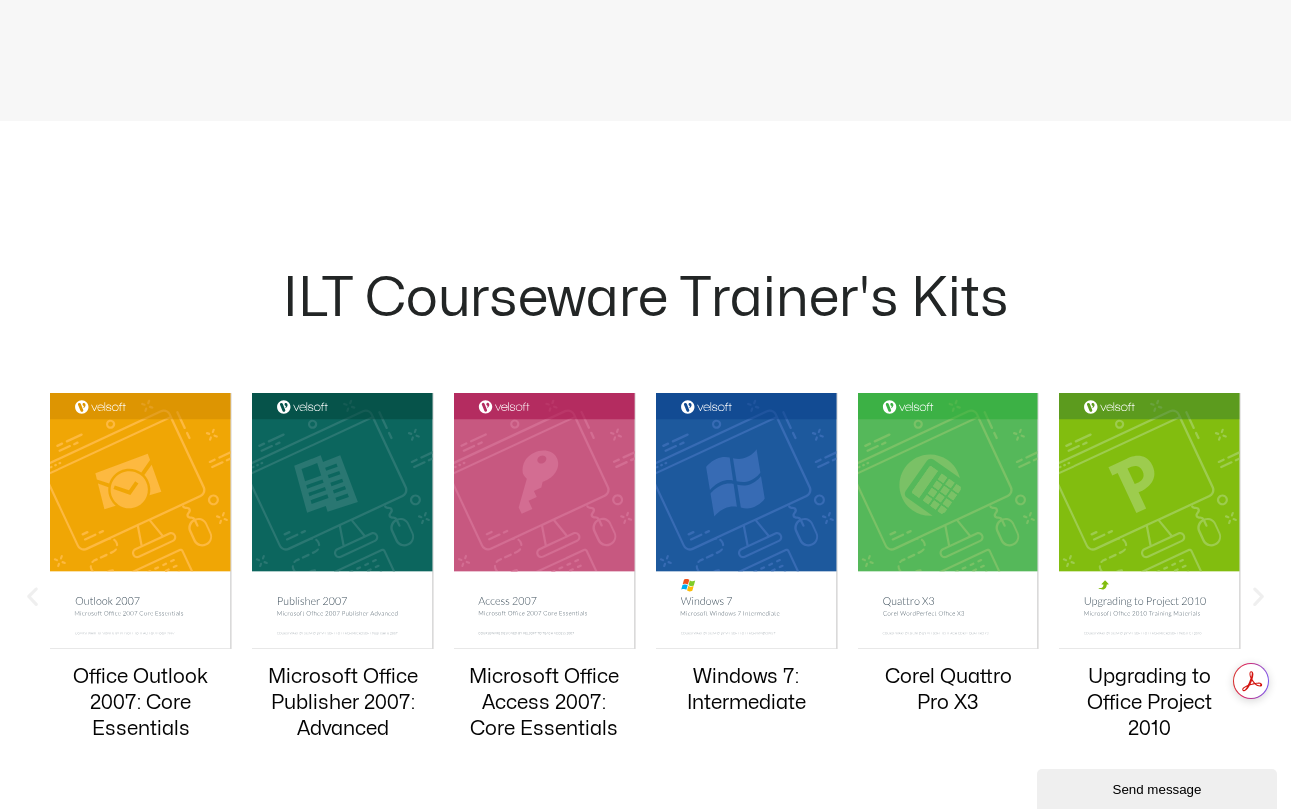 click at bounding box center [32, 596] 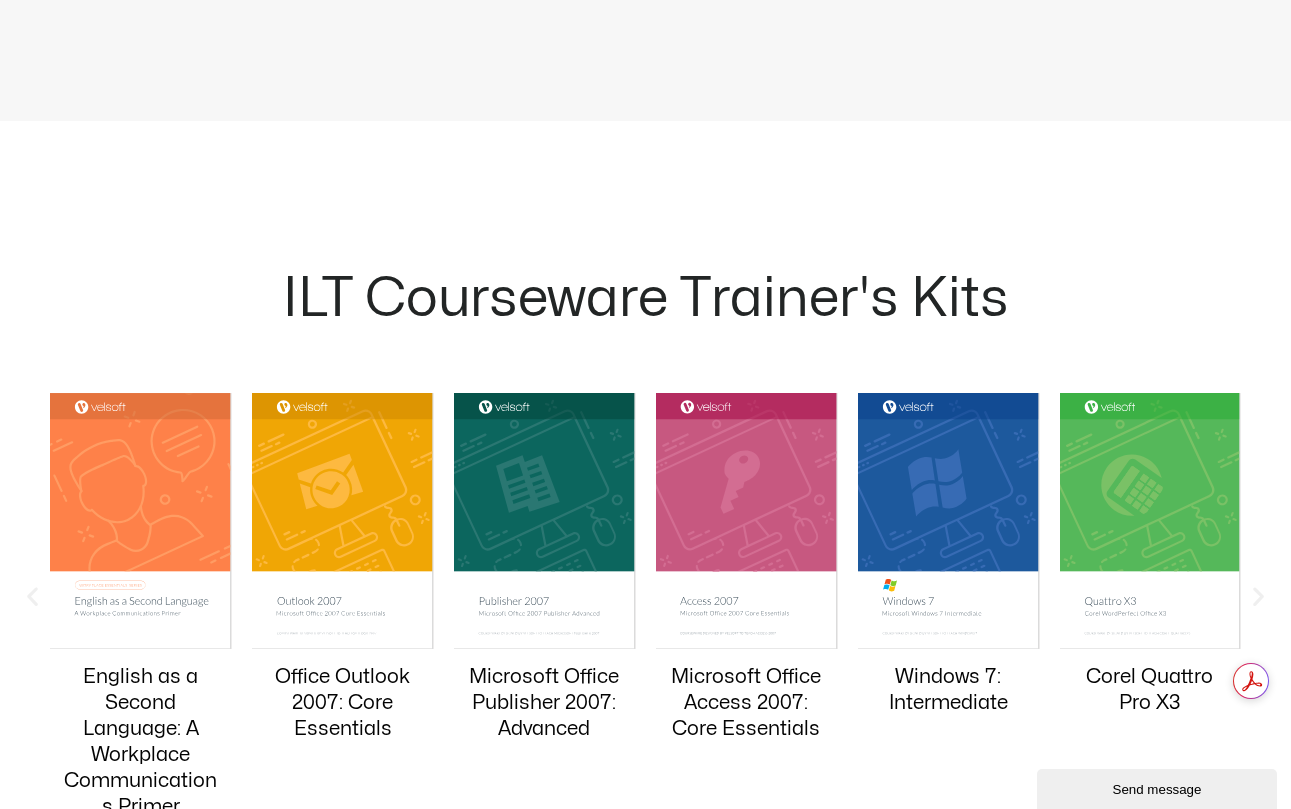 click at bounding box center (32, 596) 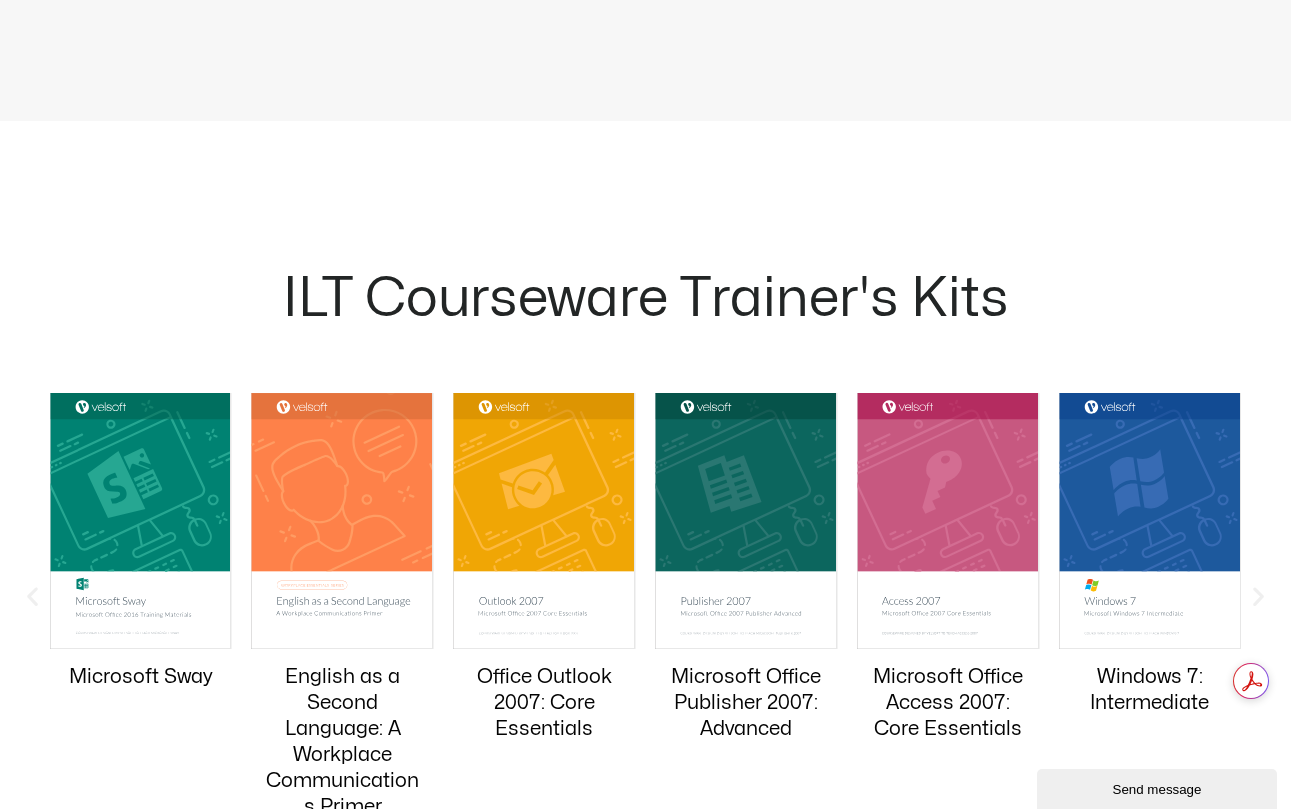 click at bounding box center (32, 596) 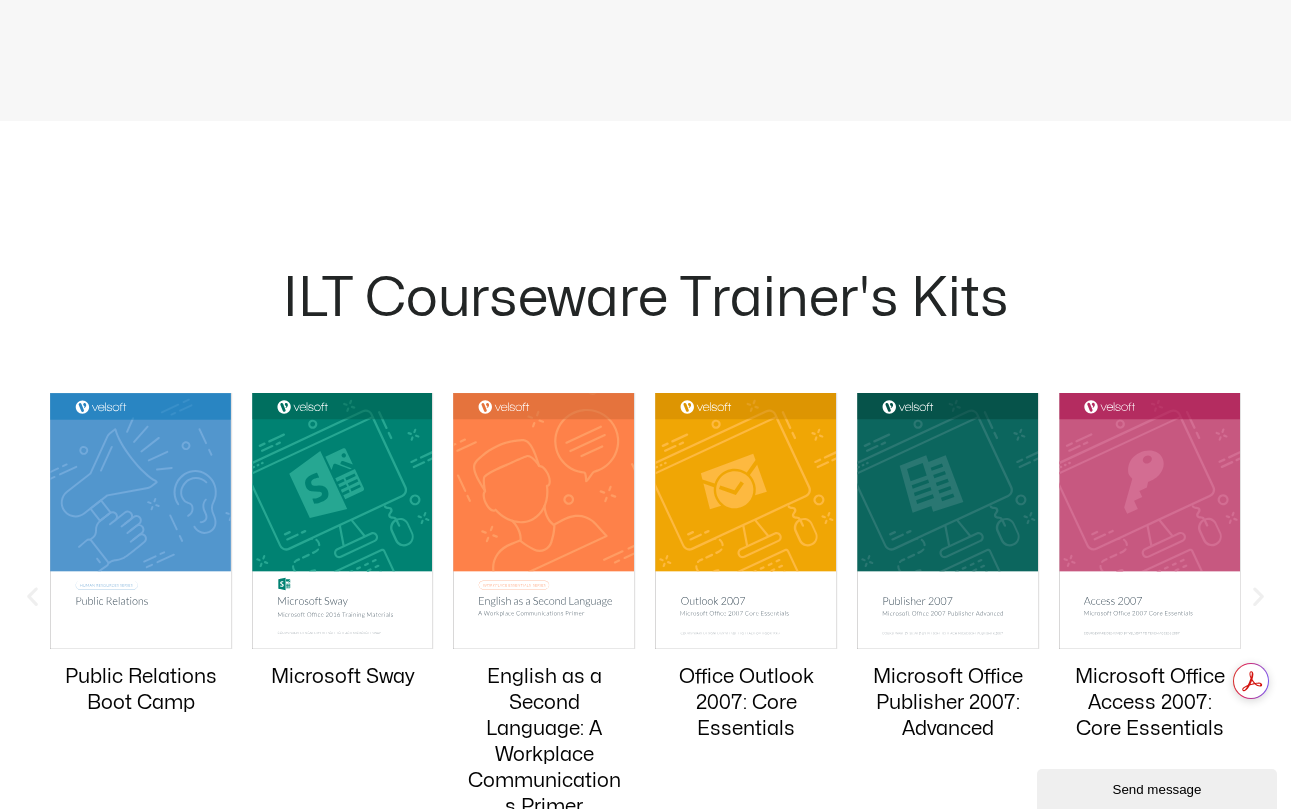 click at bounding box center (32, 596) 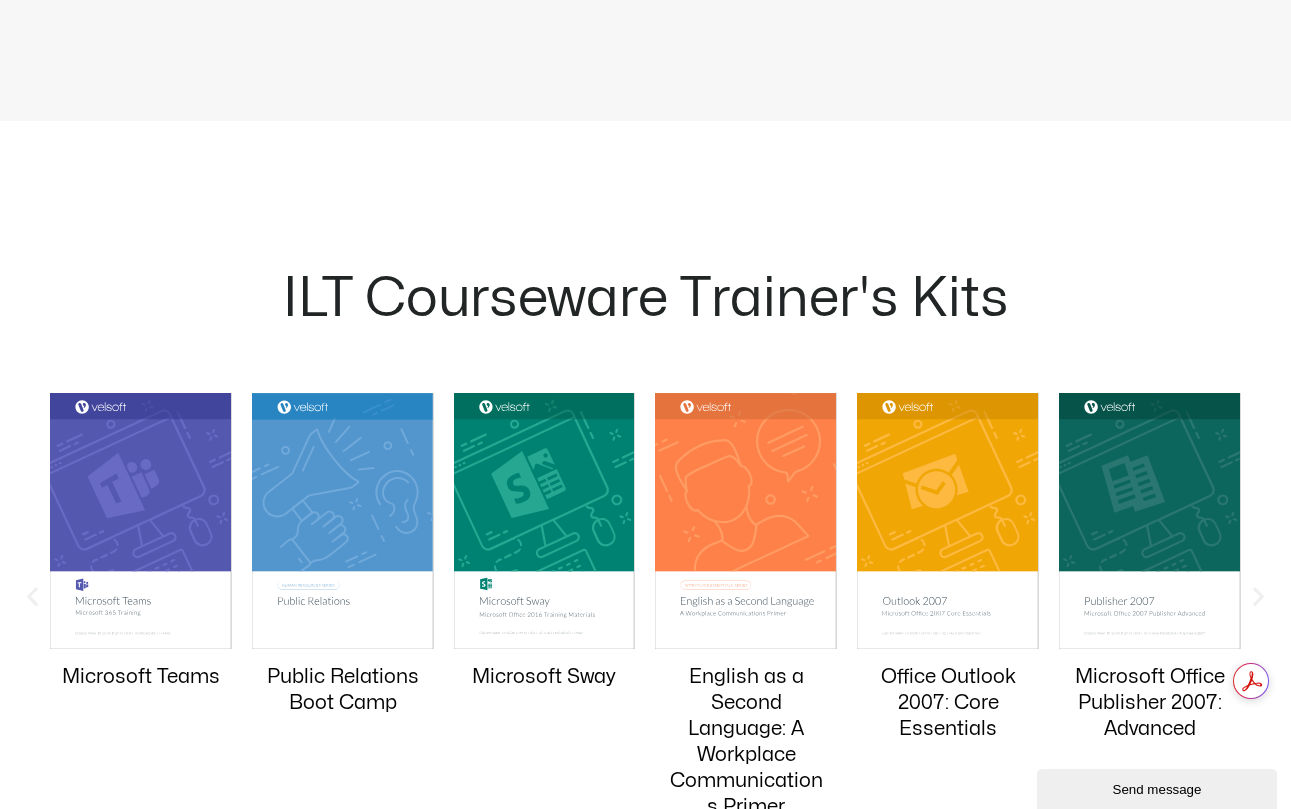 click at bounding box center (32, 596) 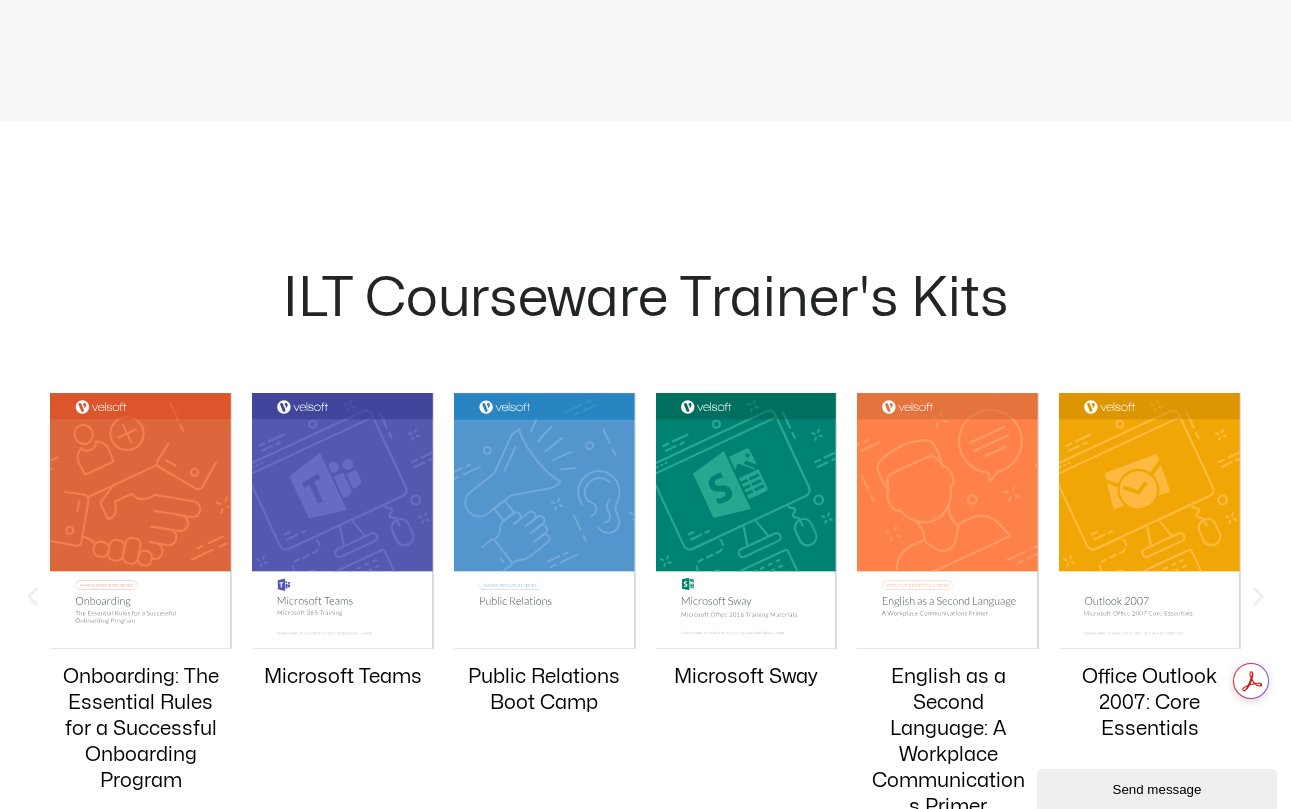 click at bounding box center [32, 596] 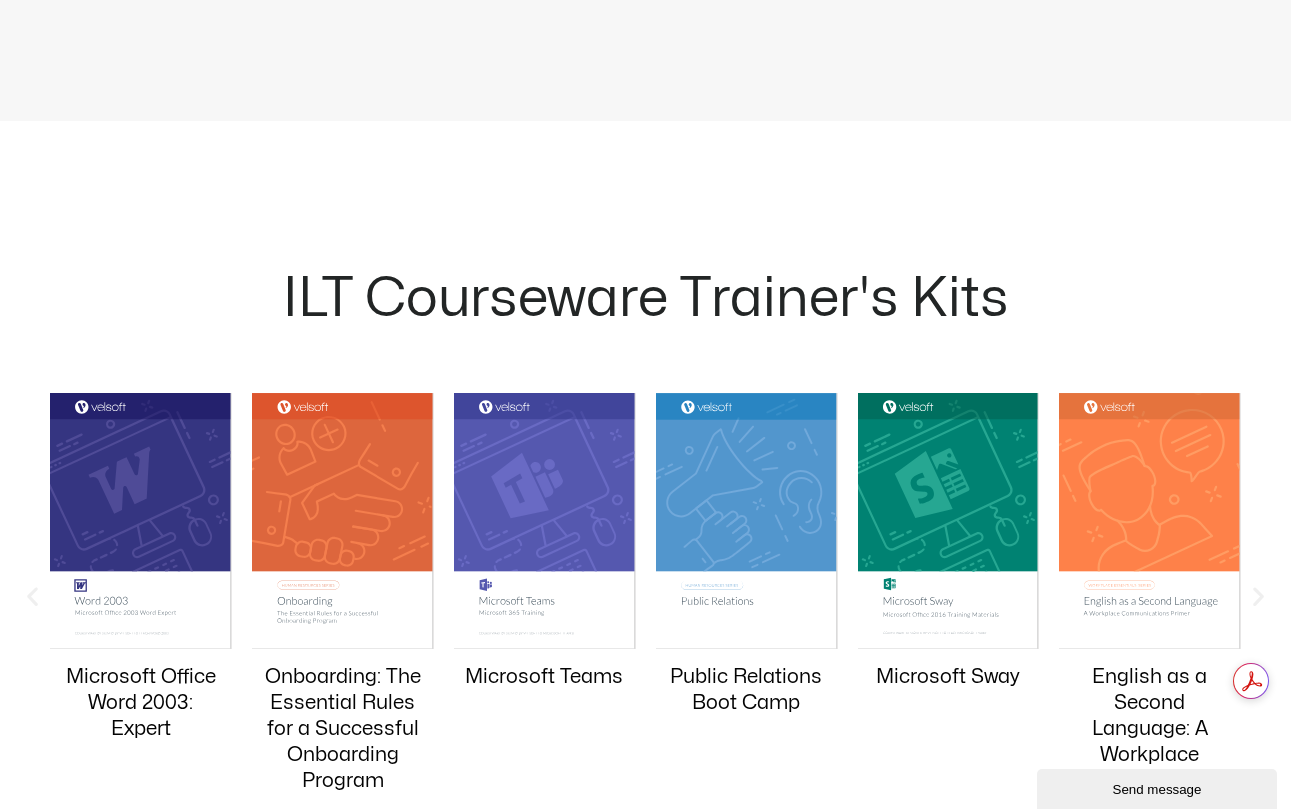 click at bounding box center [32, 596] 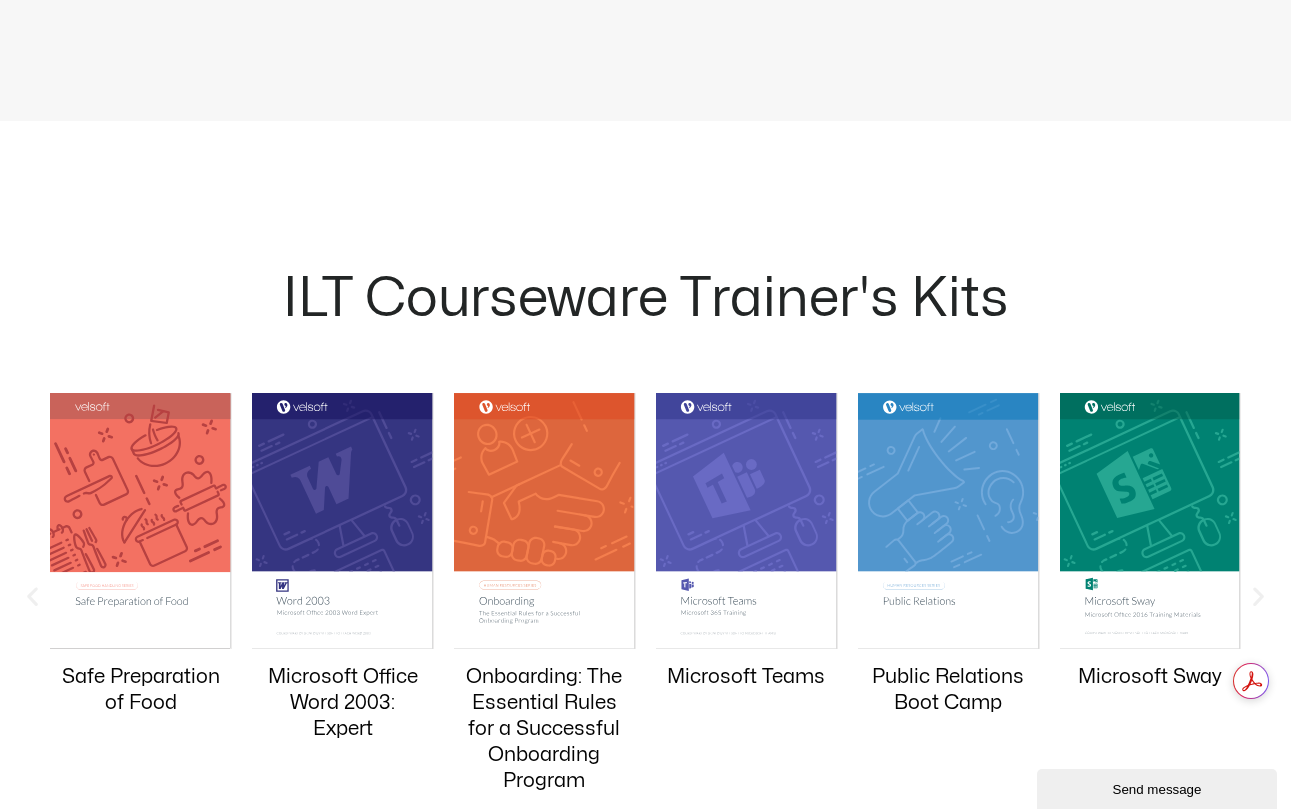 click at bounding box center (32, 596) 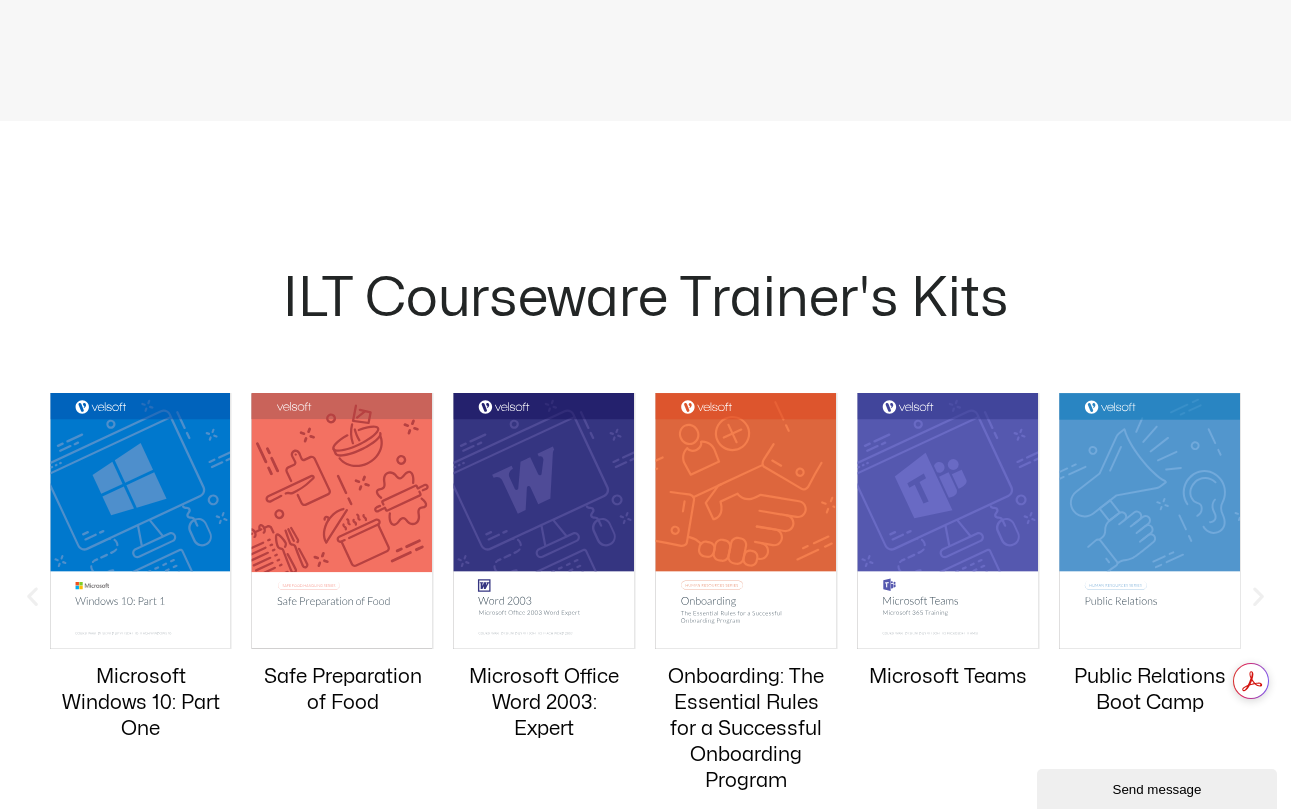 click at bounding box center (32, 596) 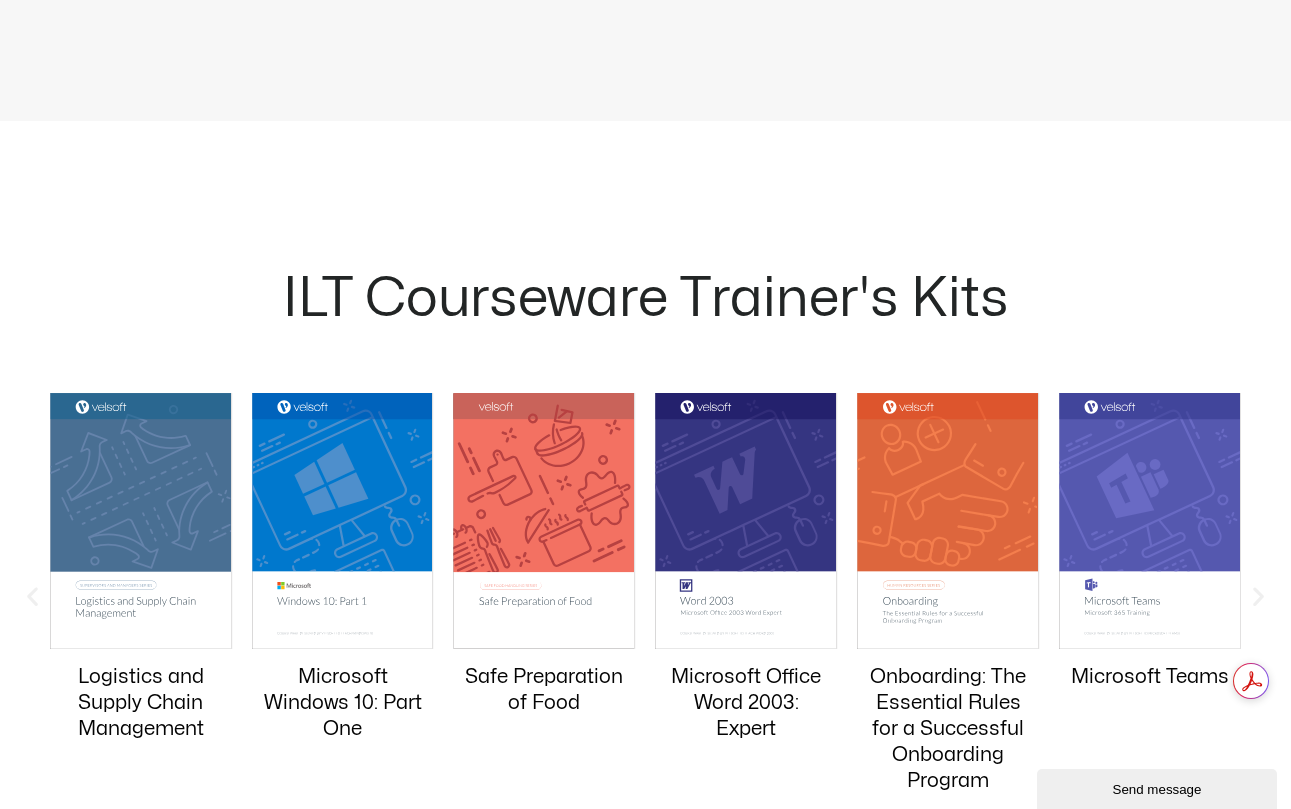 click at bounding box center [32, 596] 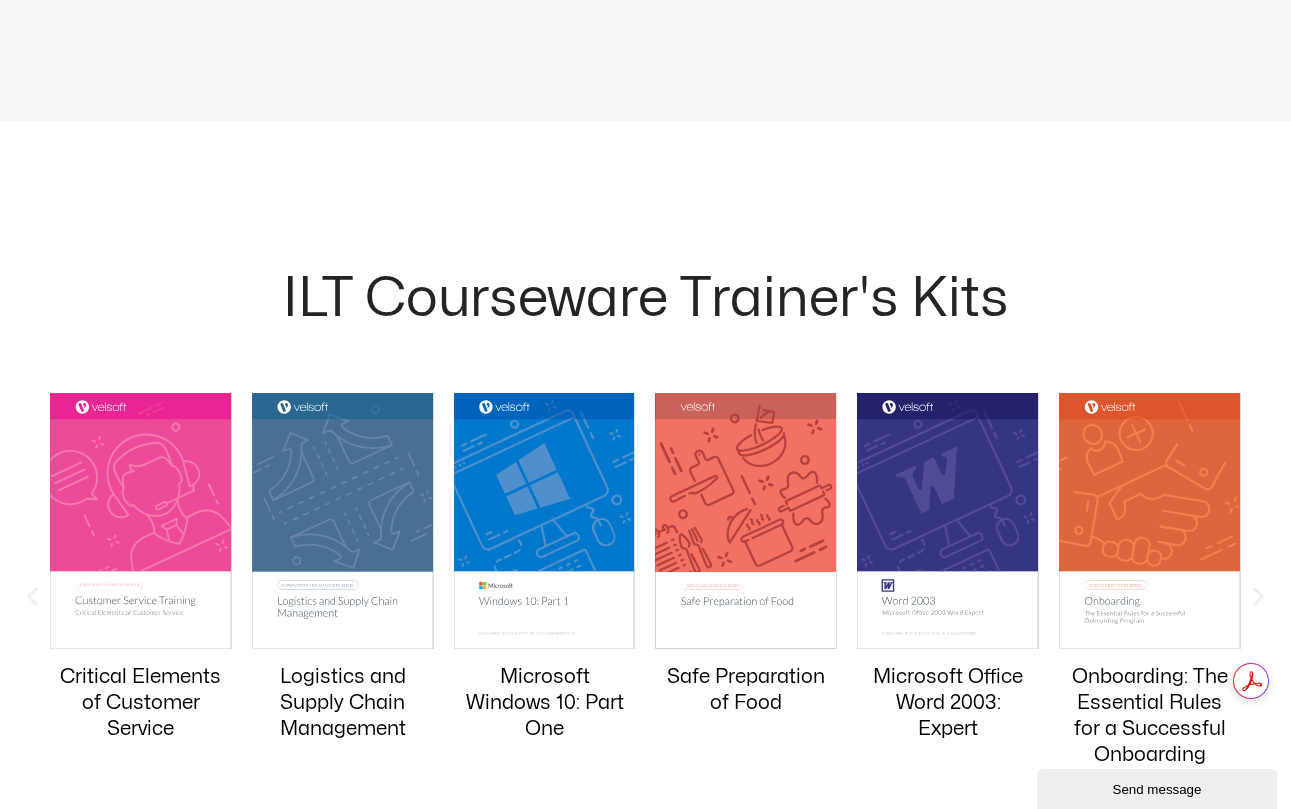 click at bounding box center [32, 596] 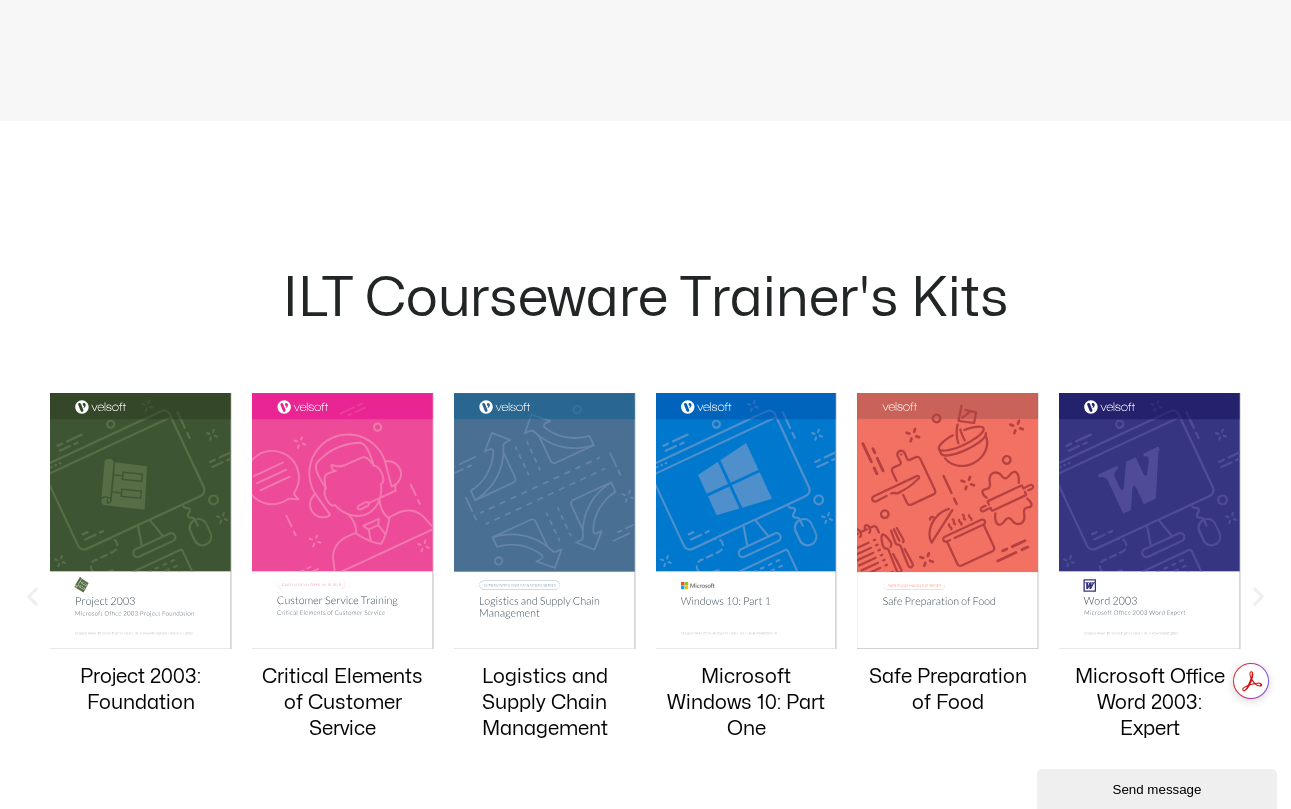 click at bounding box center (32, 596) 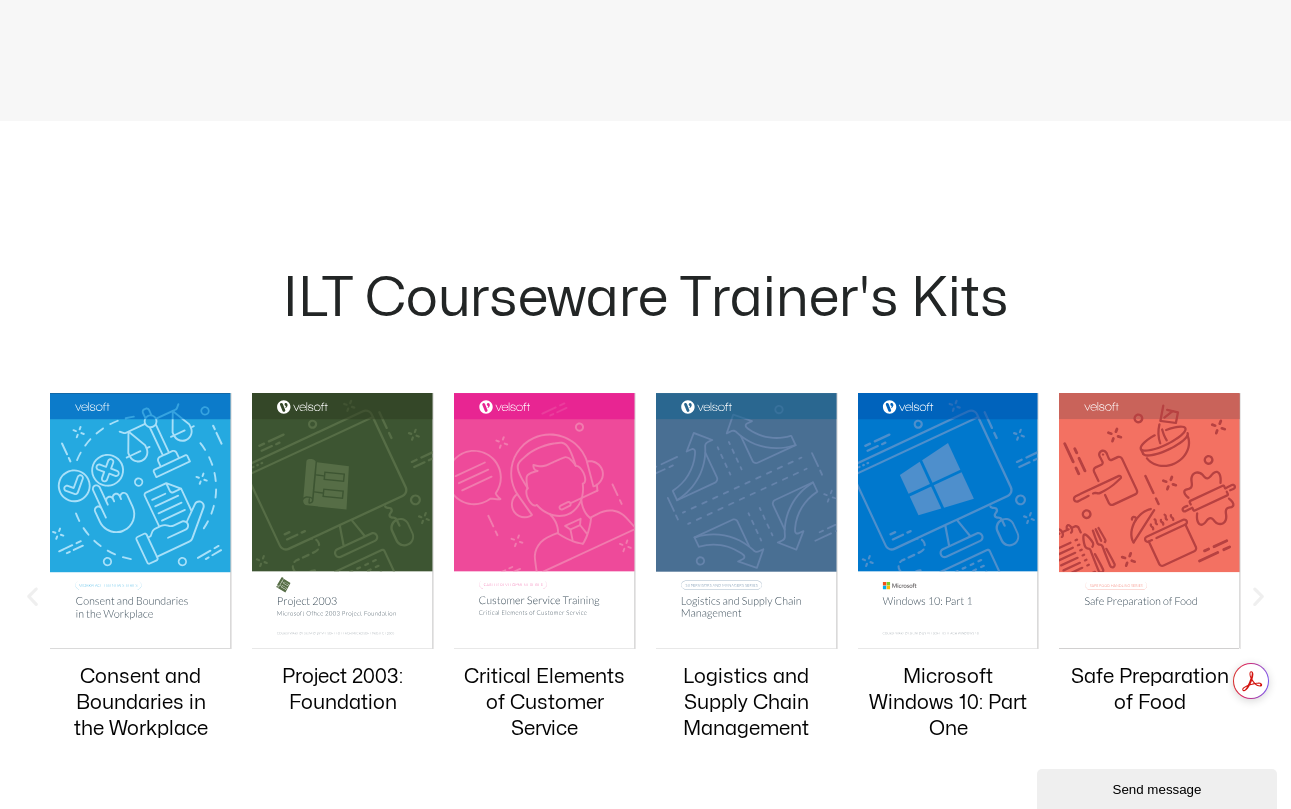 click at bounding box center (32, 596) 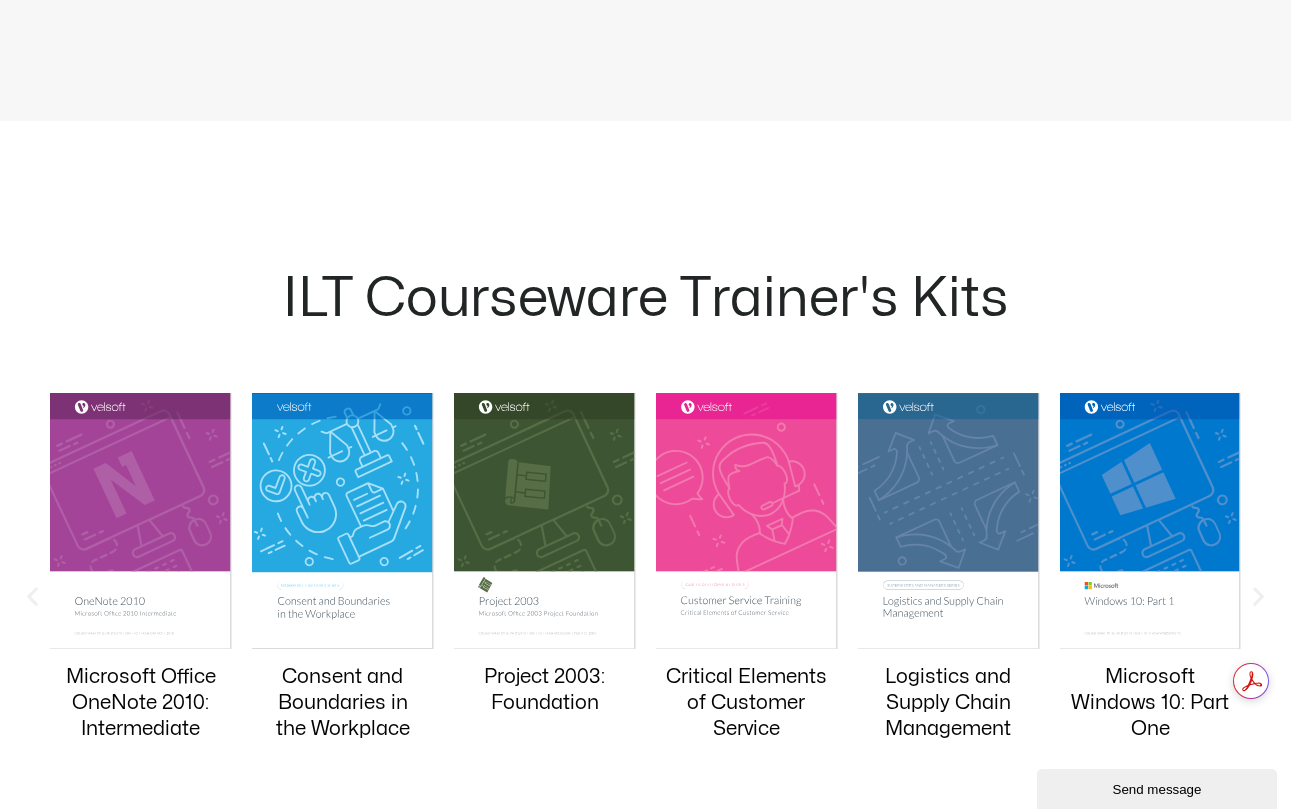 click at bounding box center (32, 596) 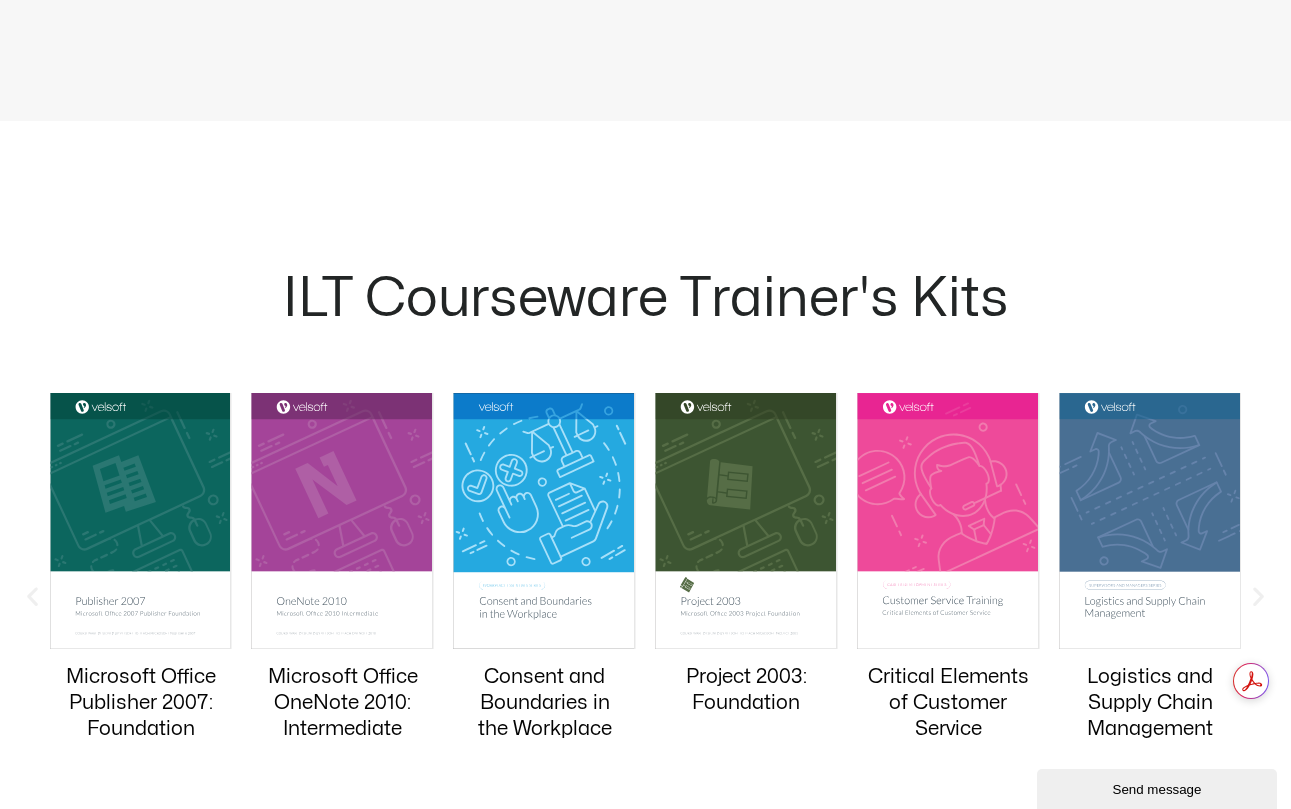 click at bounding box center [32, 596] 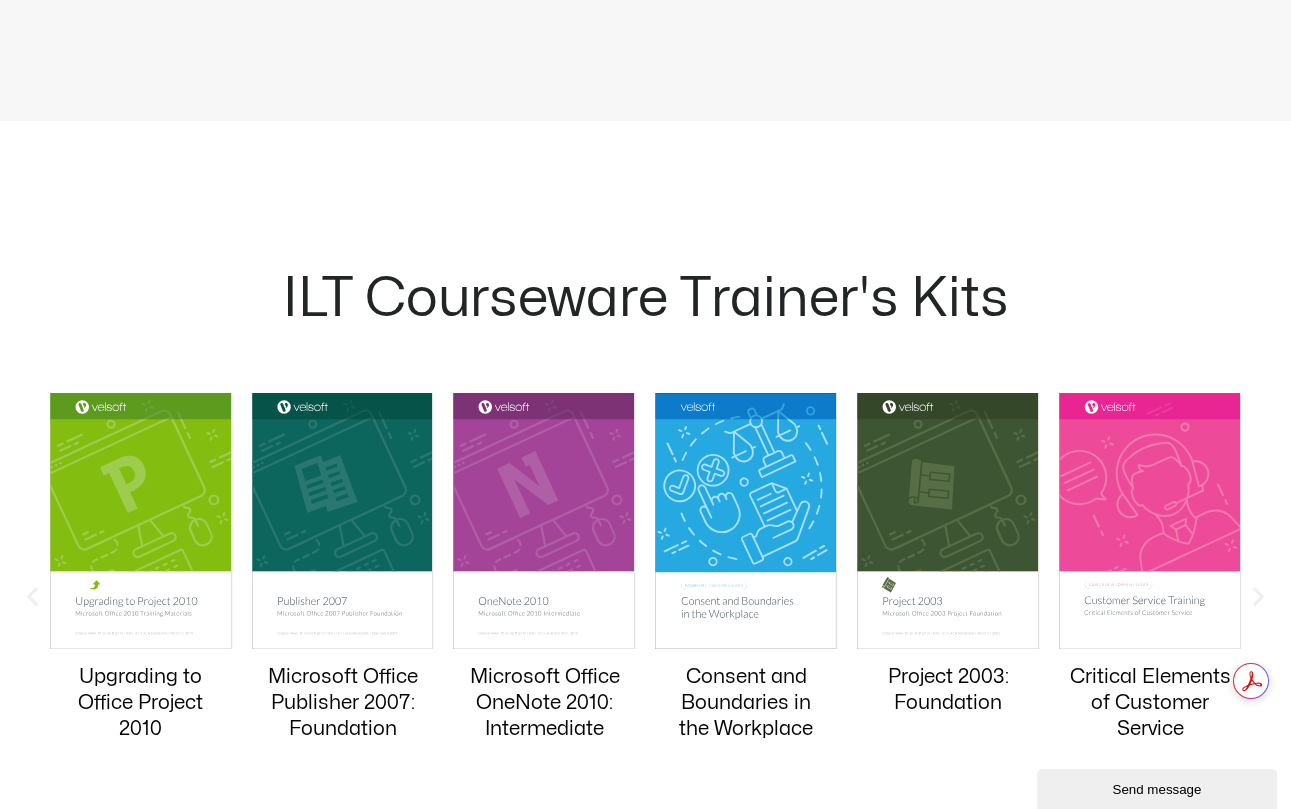 click at bounding box center (32, 596) 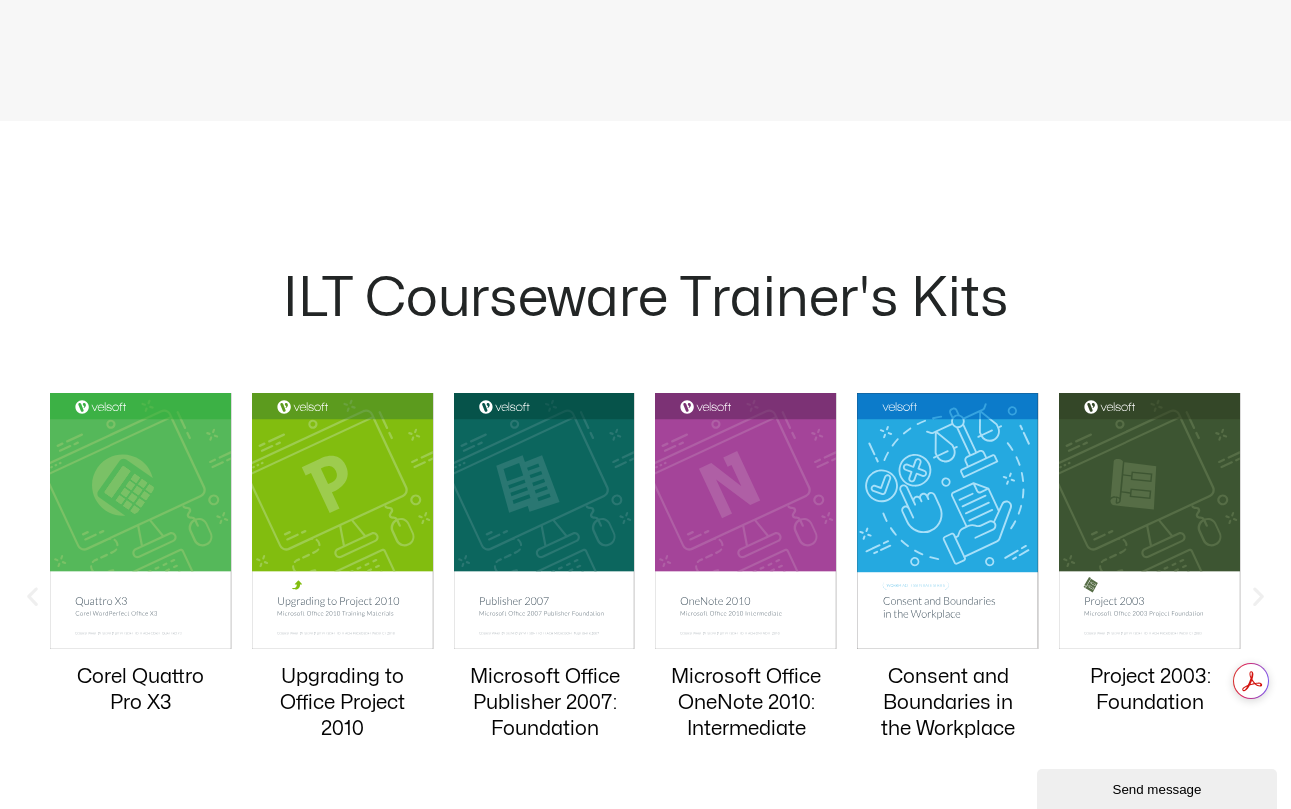 click at bounding box center (32, 596) 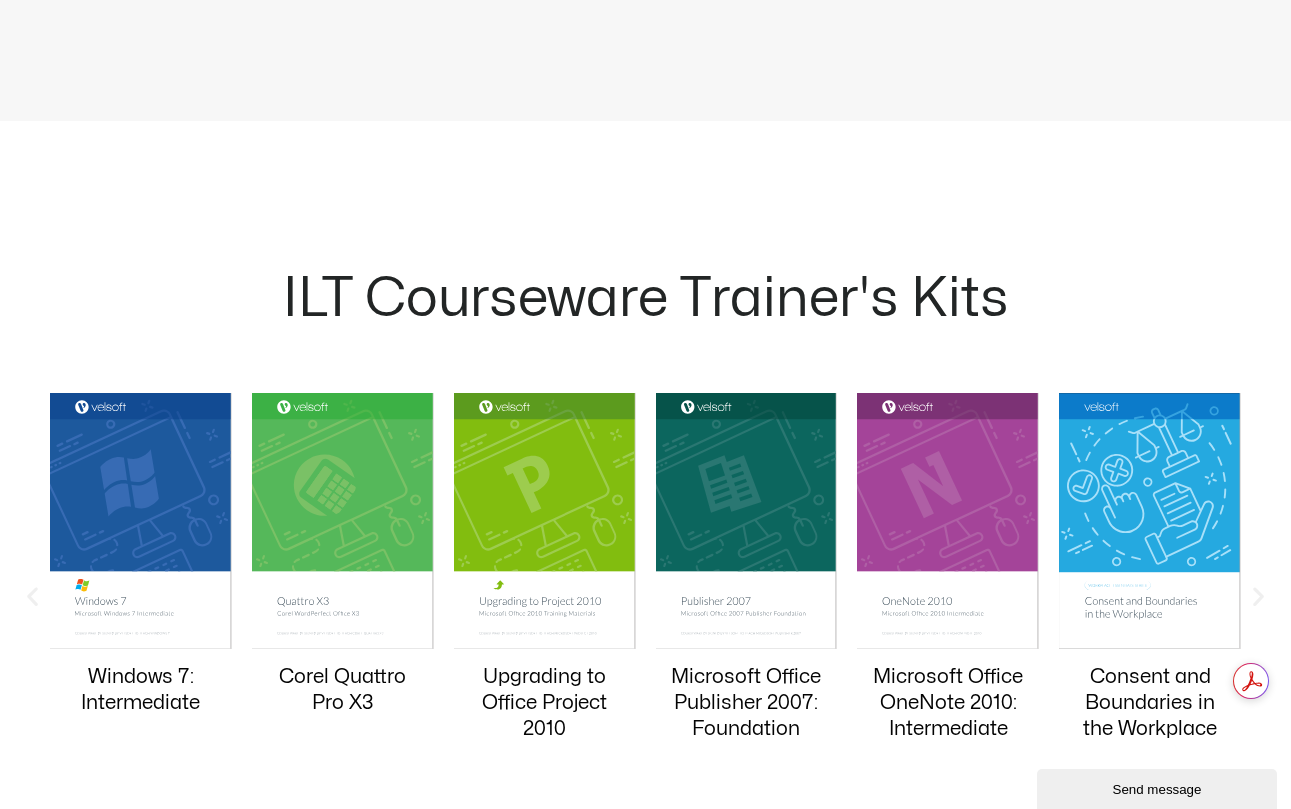 click at bounding box center (32, 596) 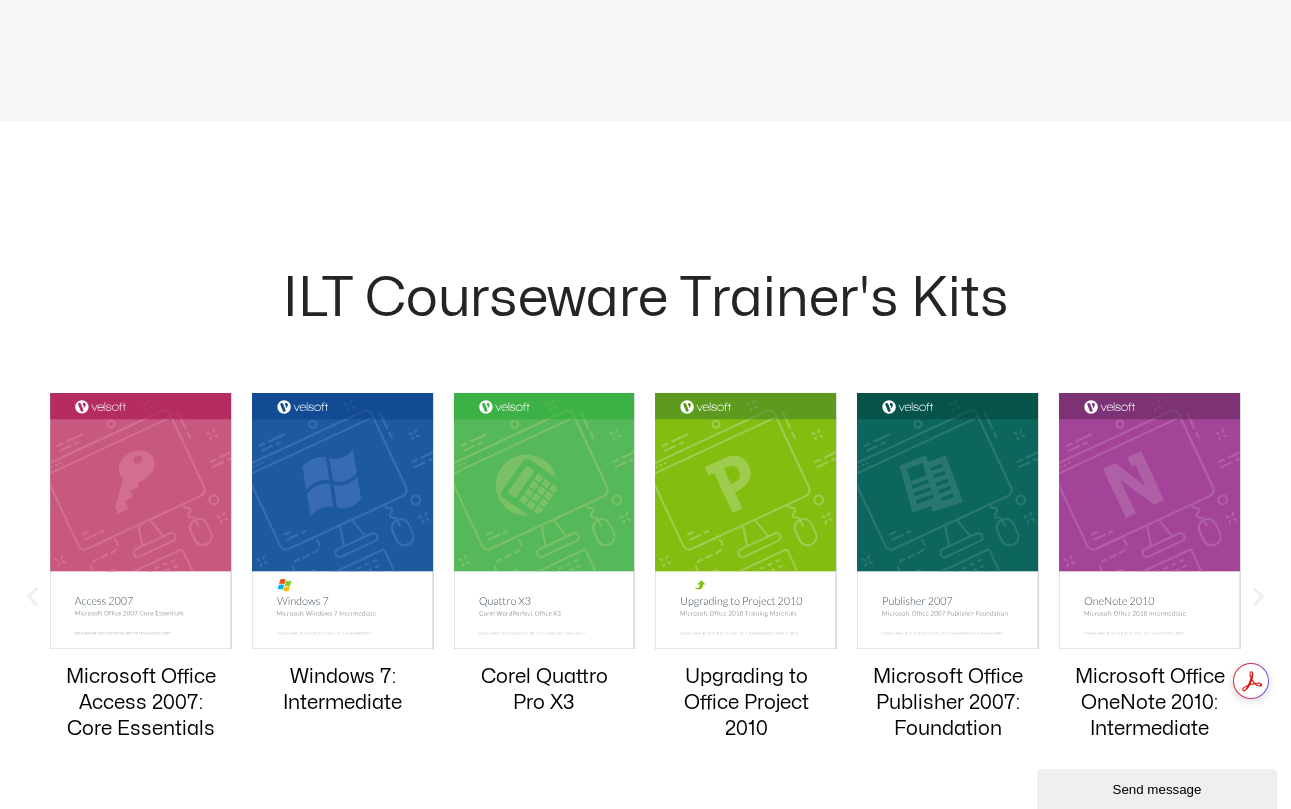click at bounding box center [32, 596] 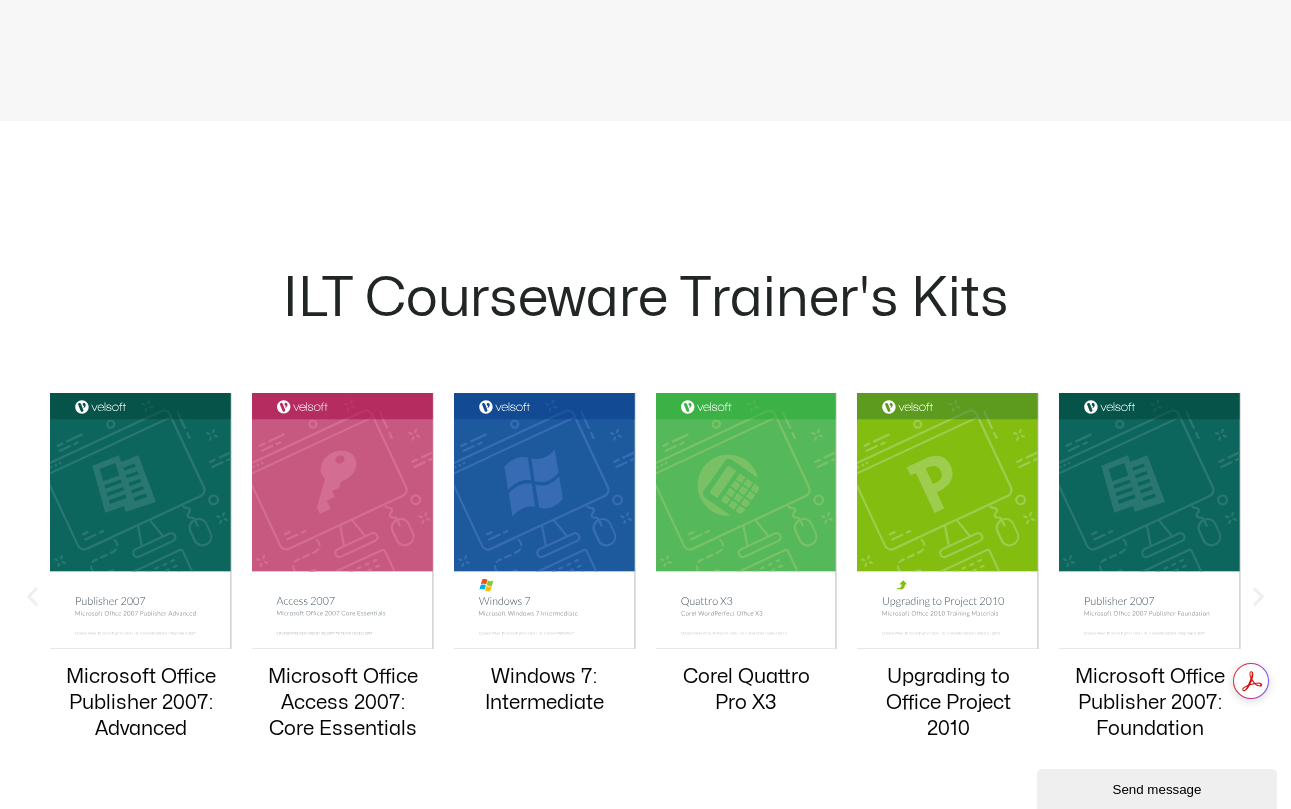 click at bounding box center (32, 596) 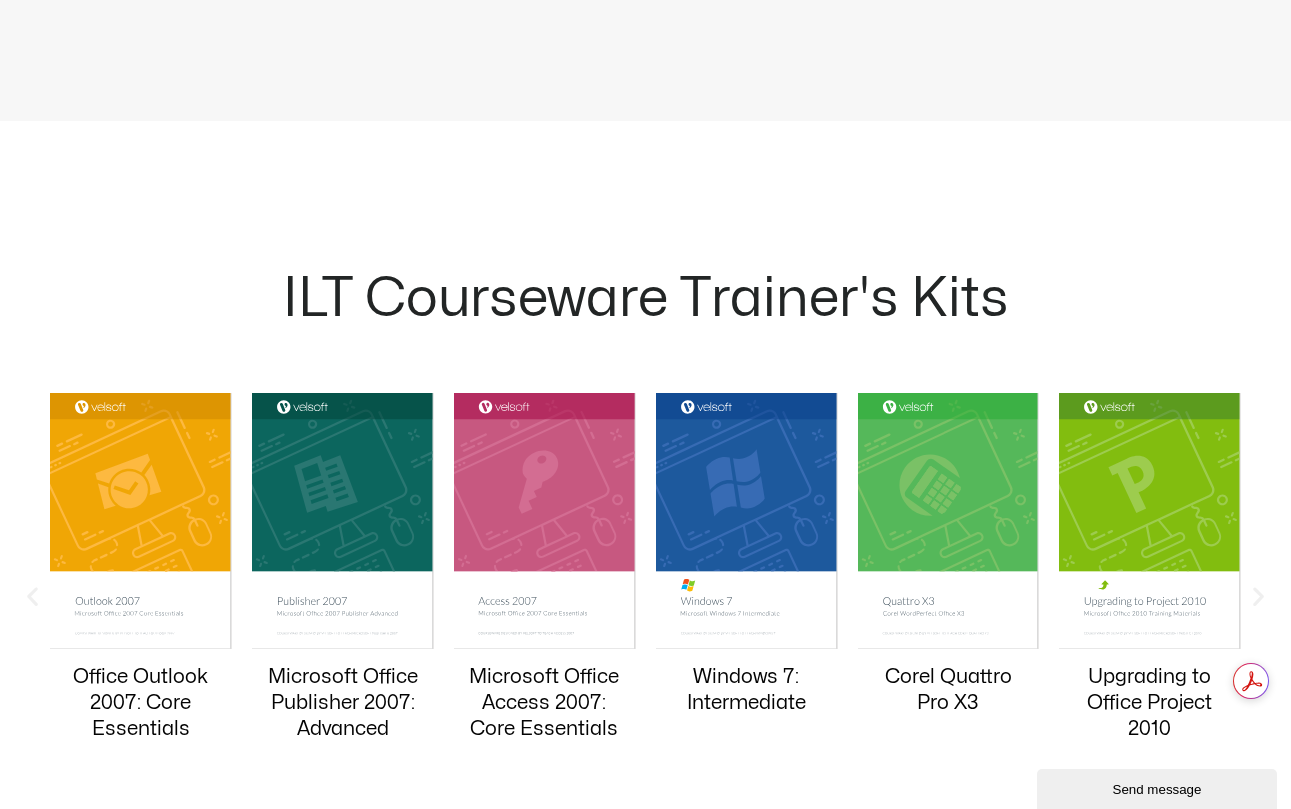 click at bounding box center [32, 596] 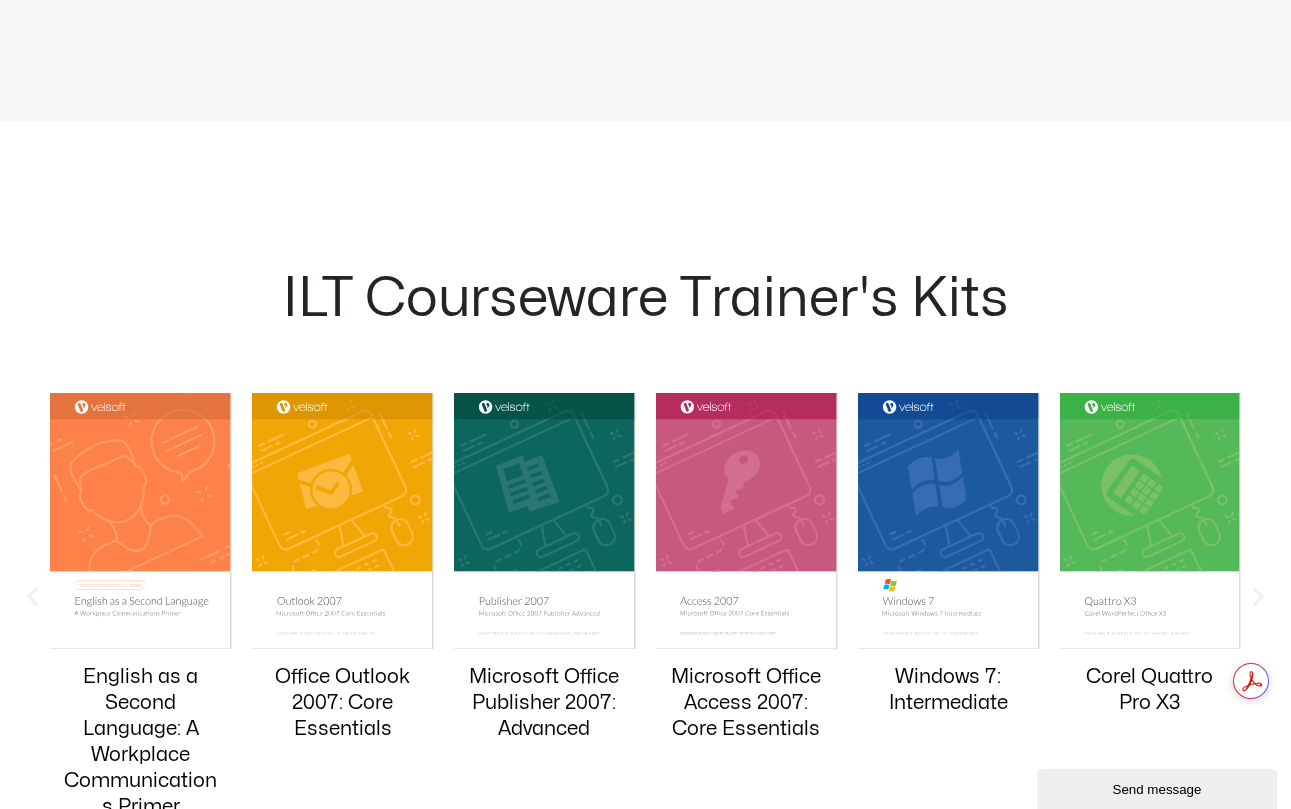 click at bounding box center (32, 596) 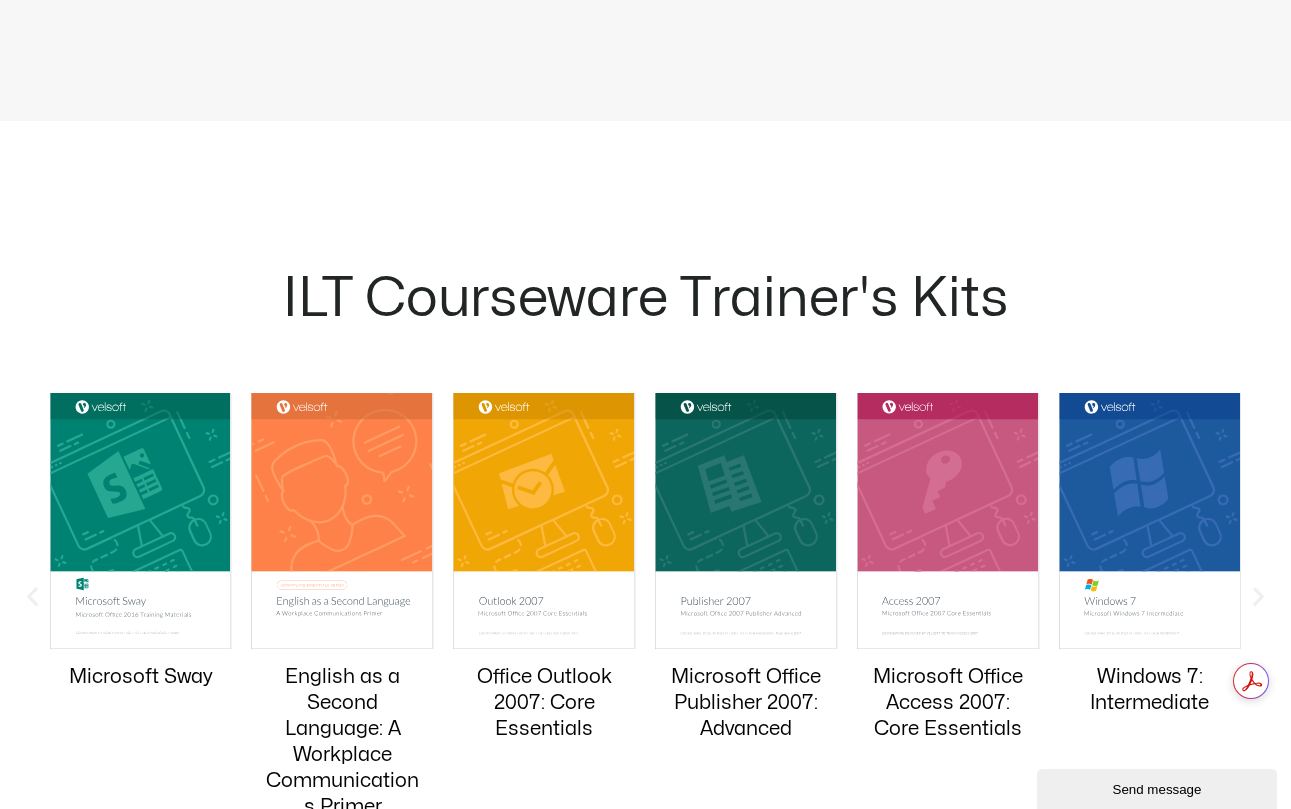 click at bounding box center [32, 596] 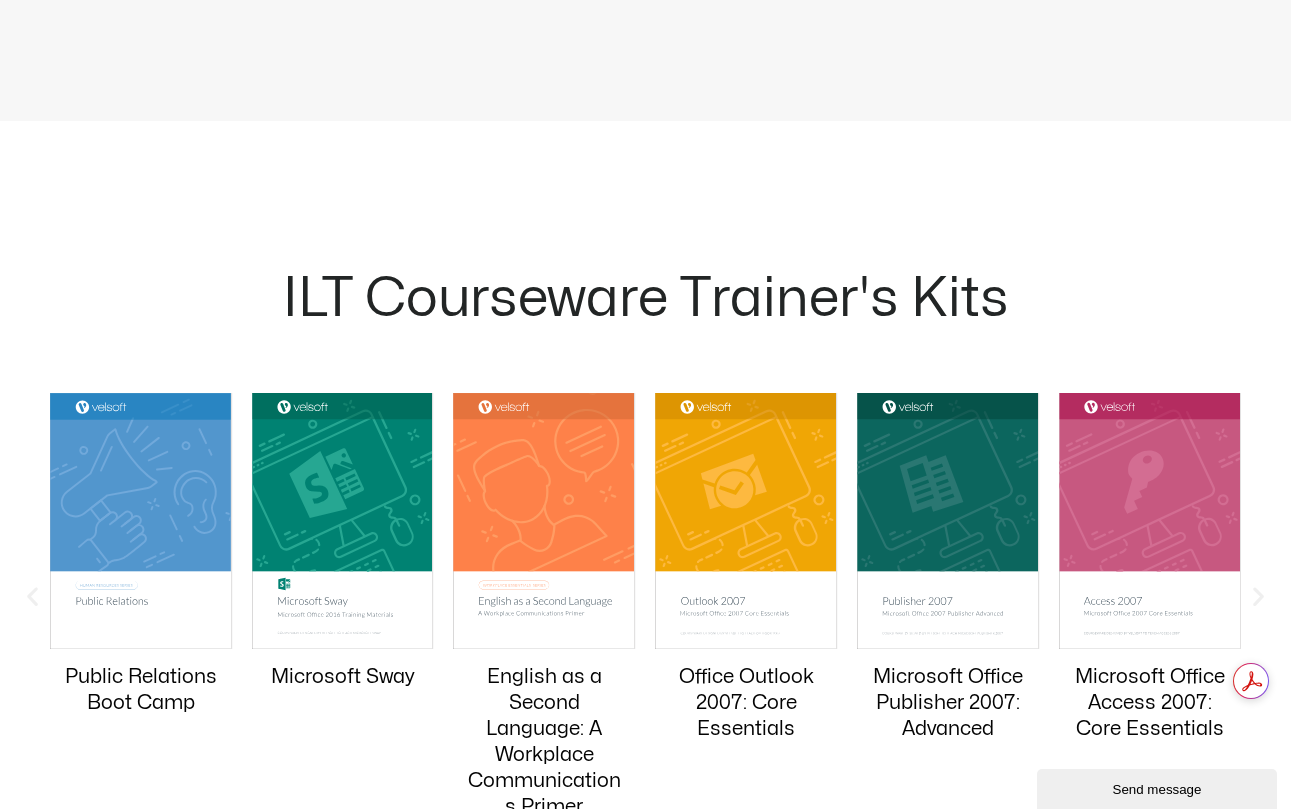 click at bounding box center [32, 596] 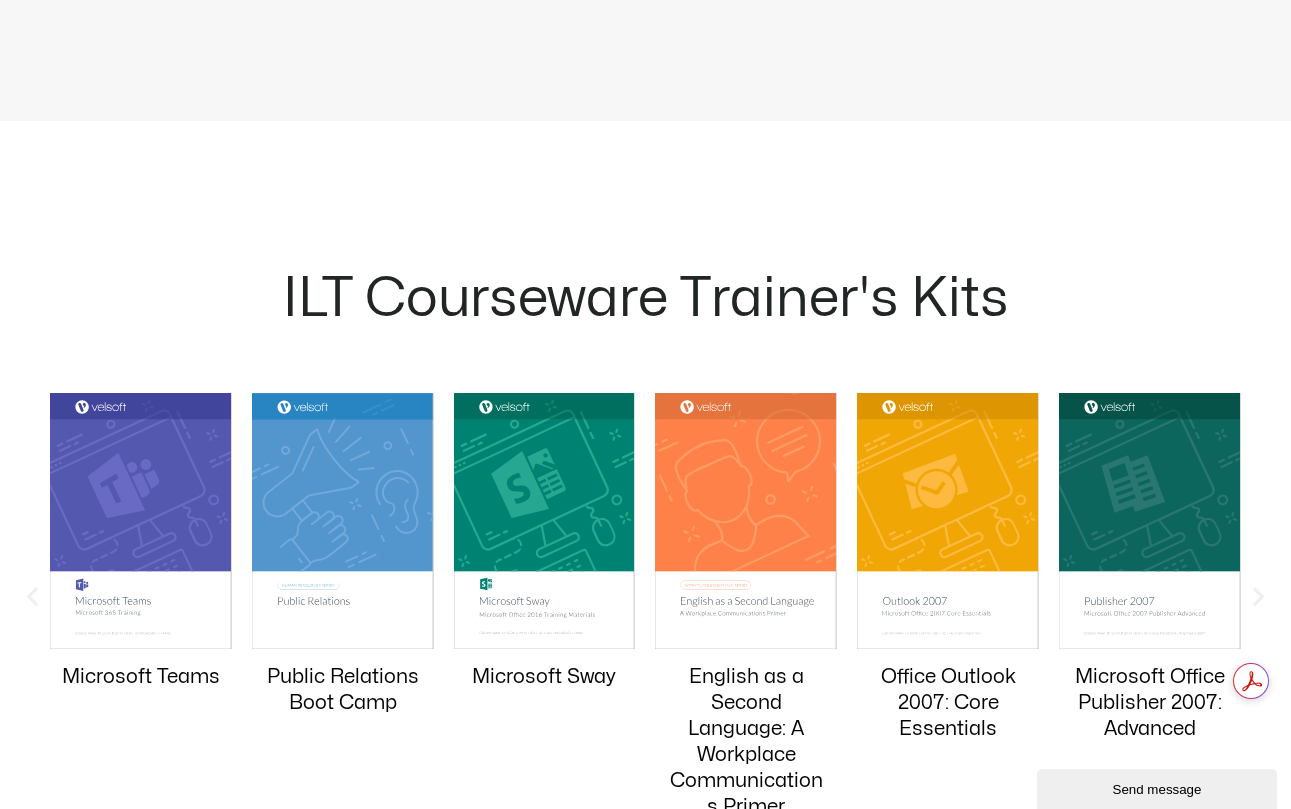 click at bounding box center (32, 596) 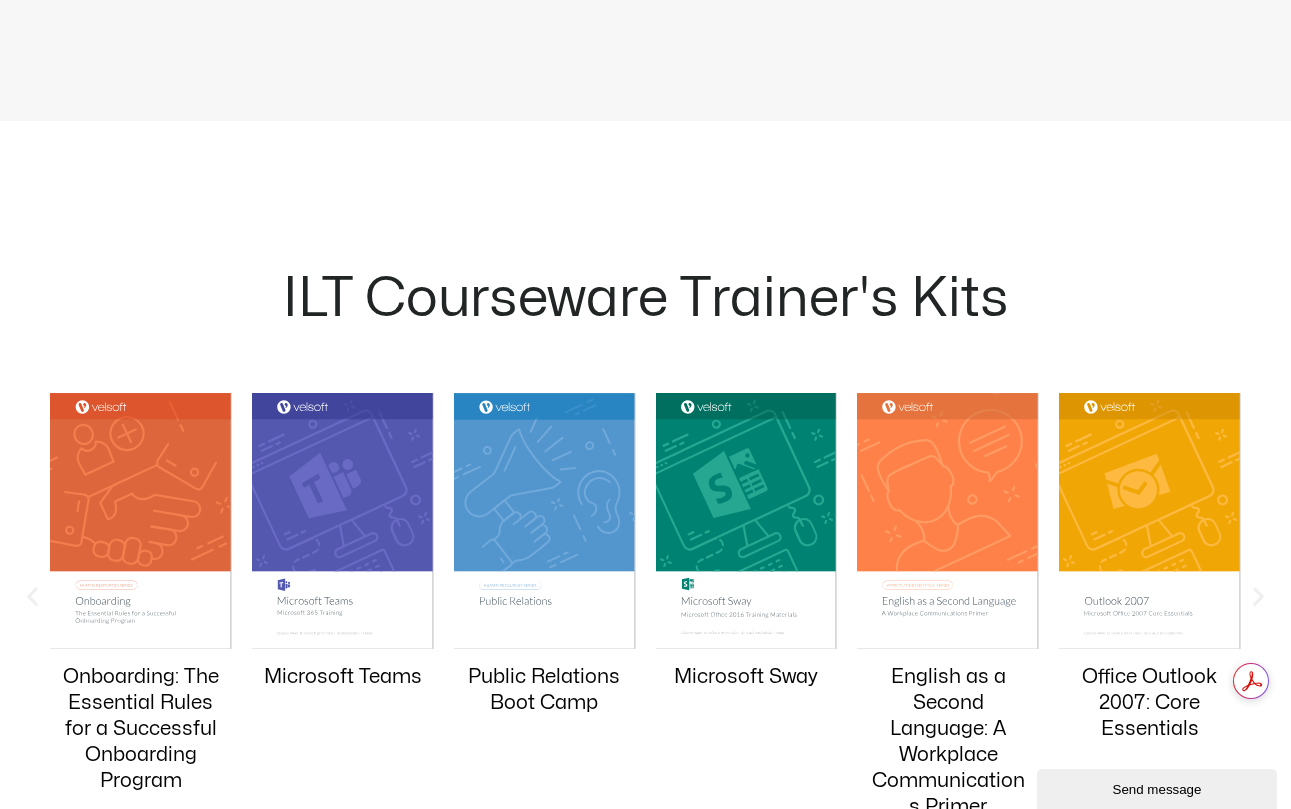 click at bounding box center [32, 596] 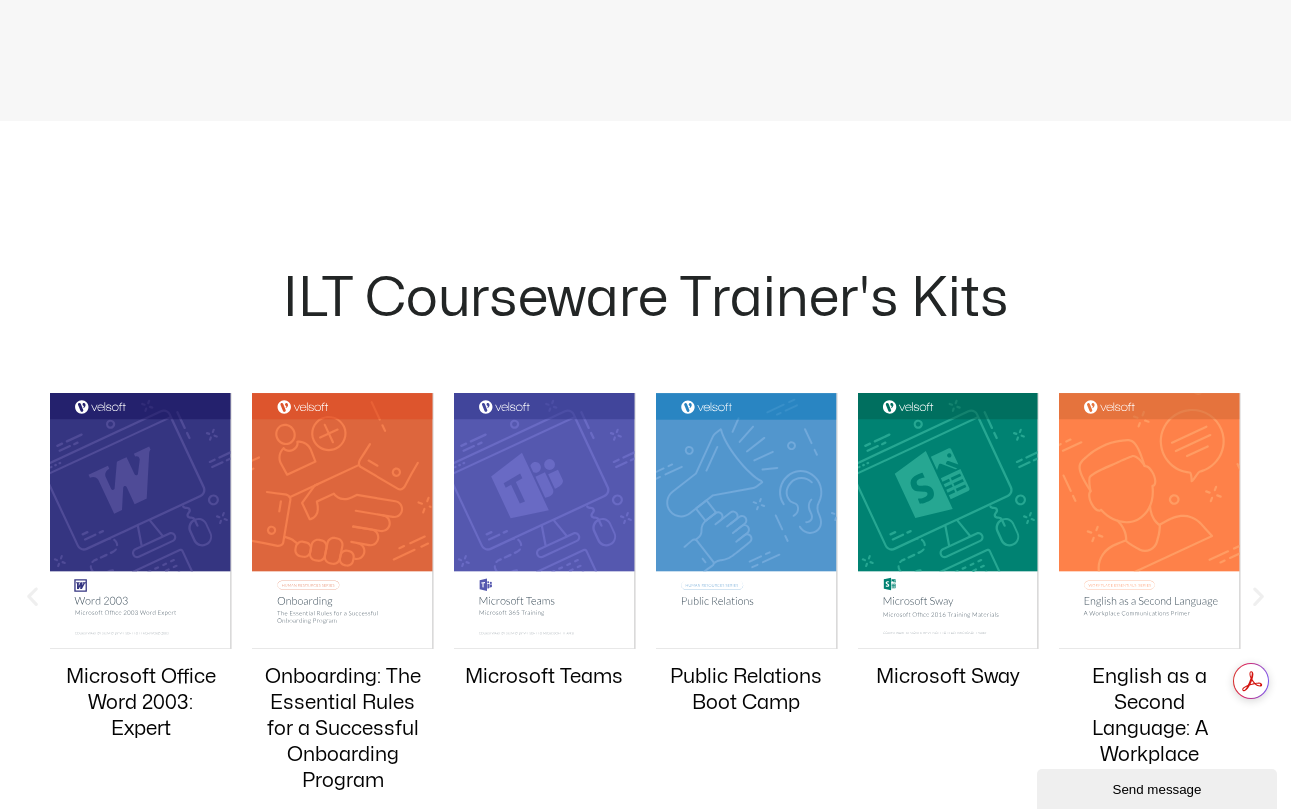 click at bounding box center [343, 521] 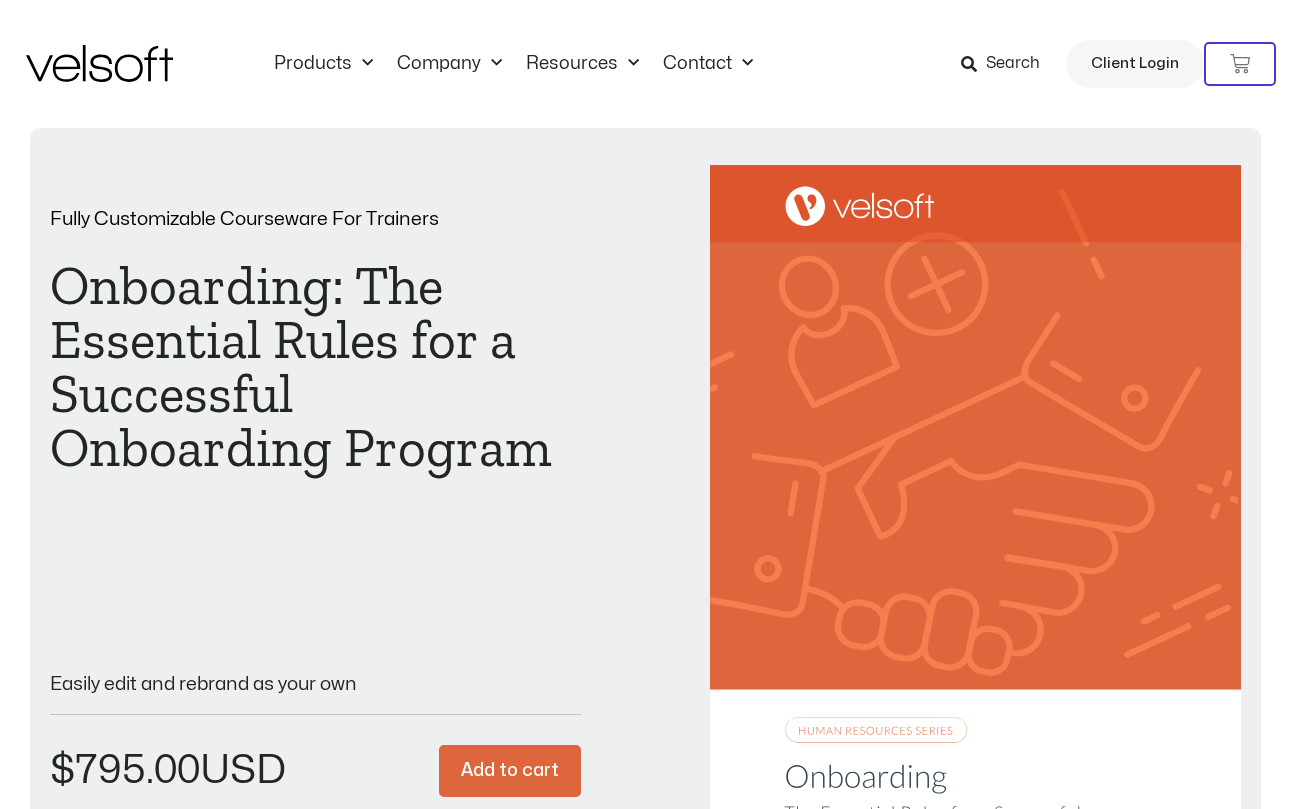 scroll, scrollTop: 0, scrollLeft: 0, axis: both 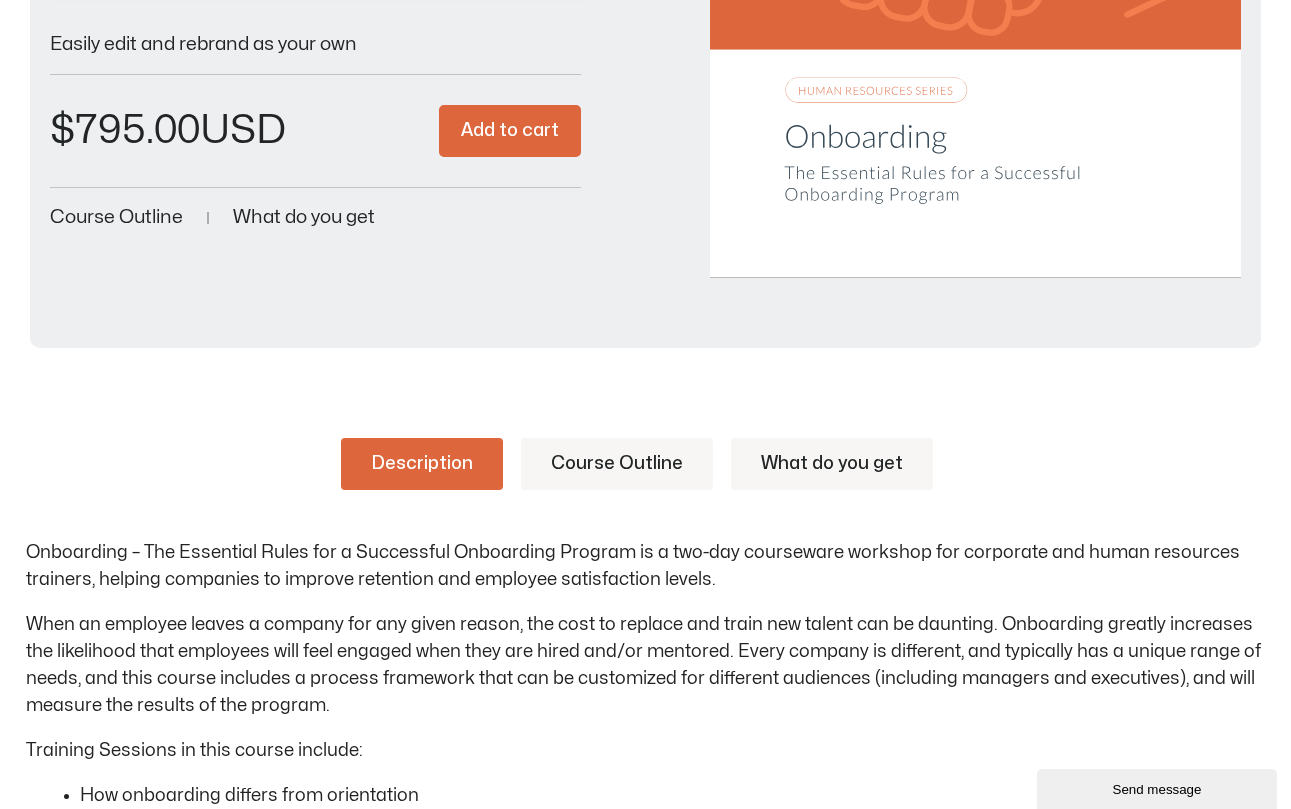click on "What do you get" at bounding box center (304, 217) 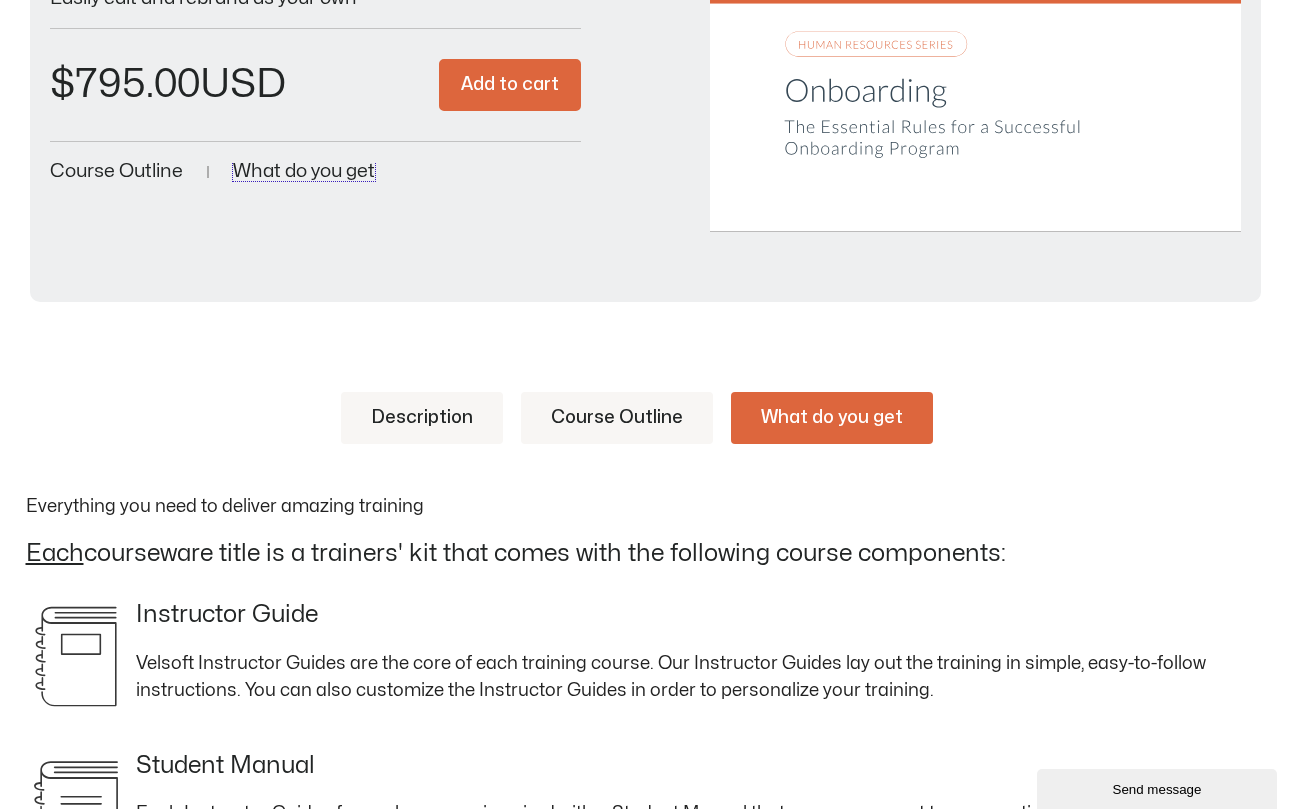 scroll, scrollTop: 401, scrollLeft: 0, axis: vertical 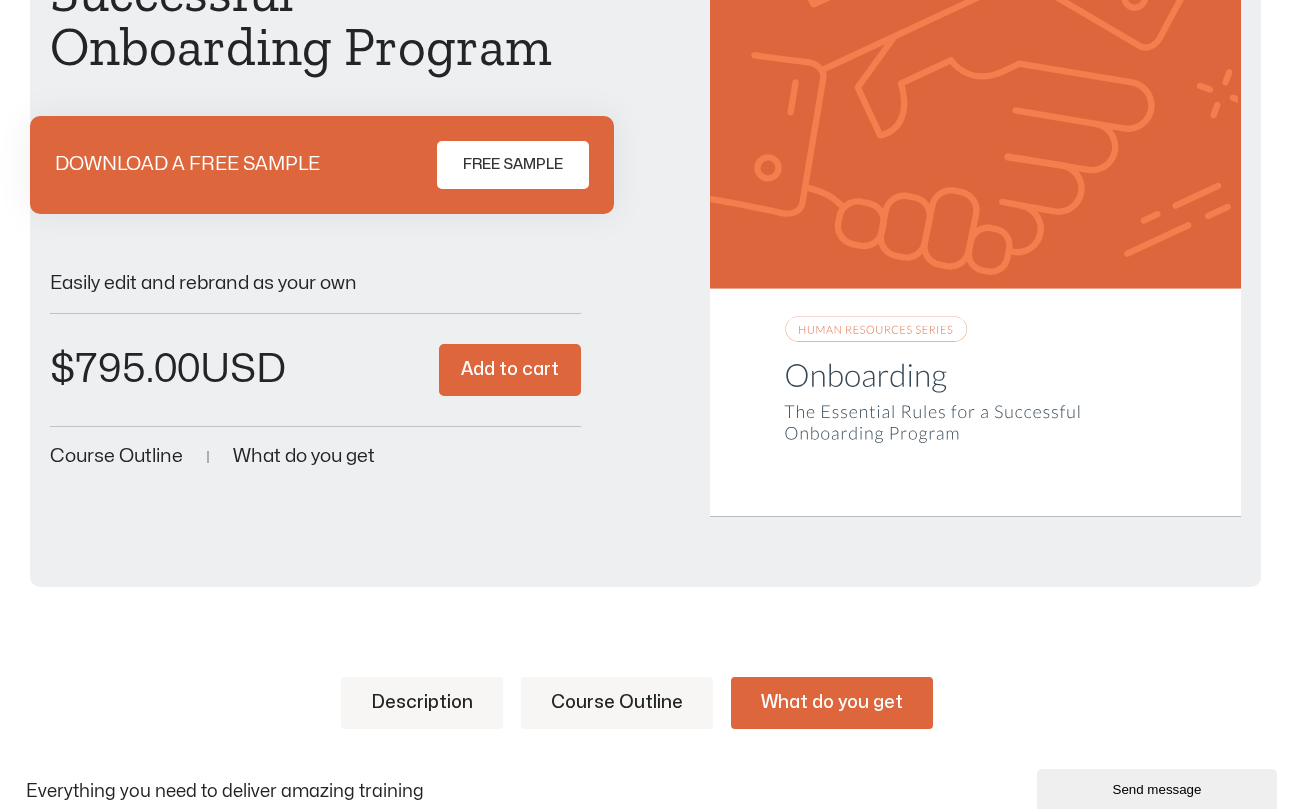 click on "FREE SAMPLE" at bounding box center [513, 165] 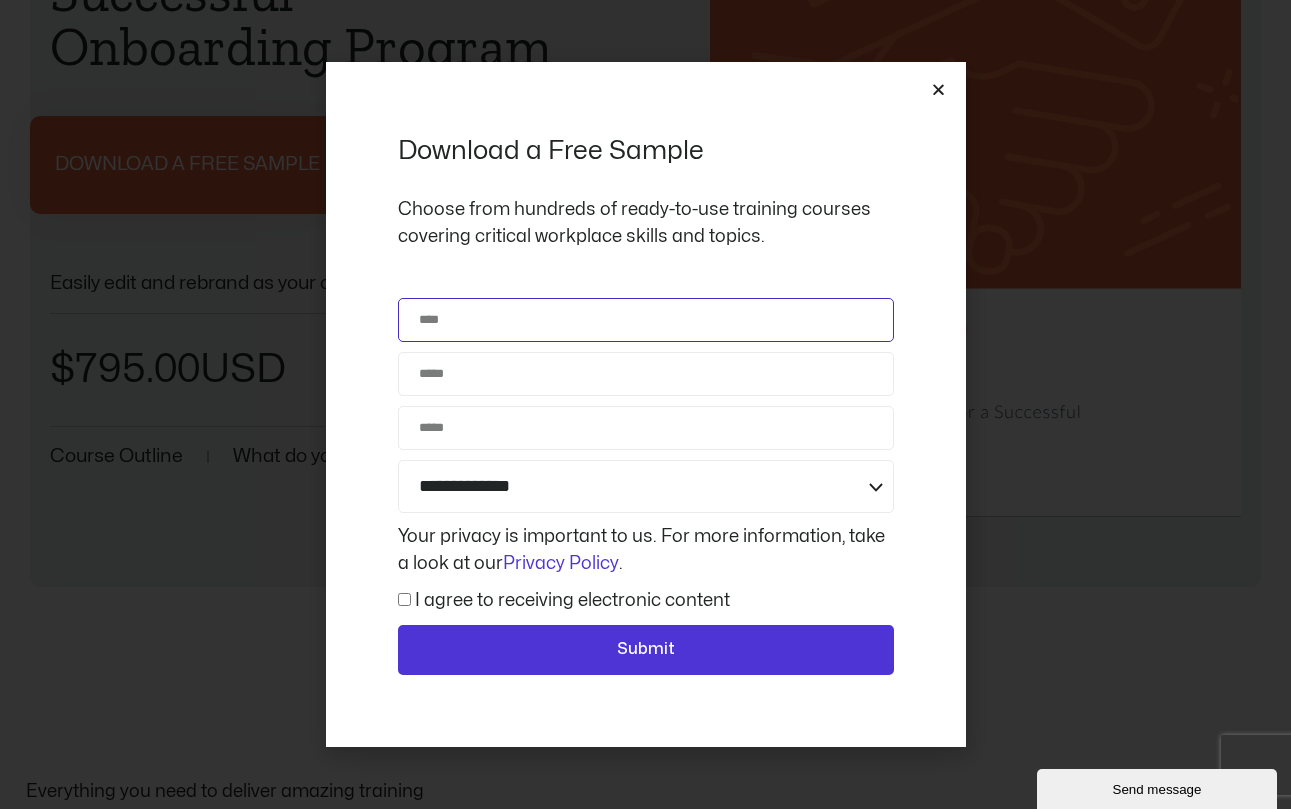 click on "Name" 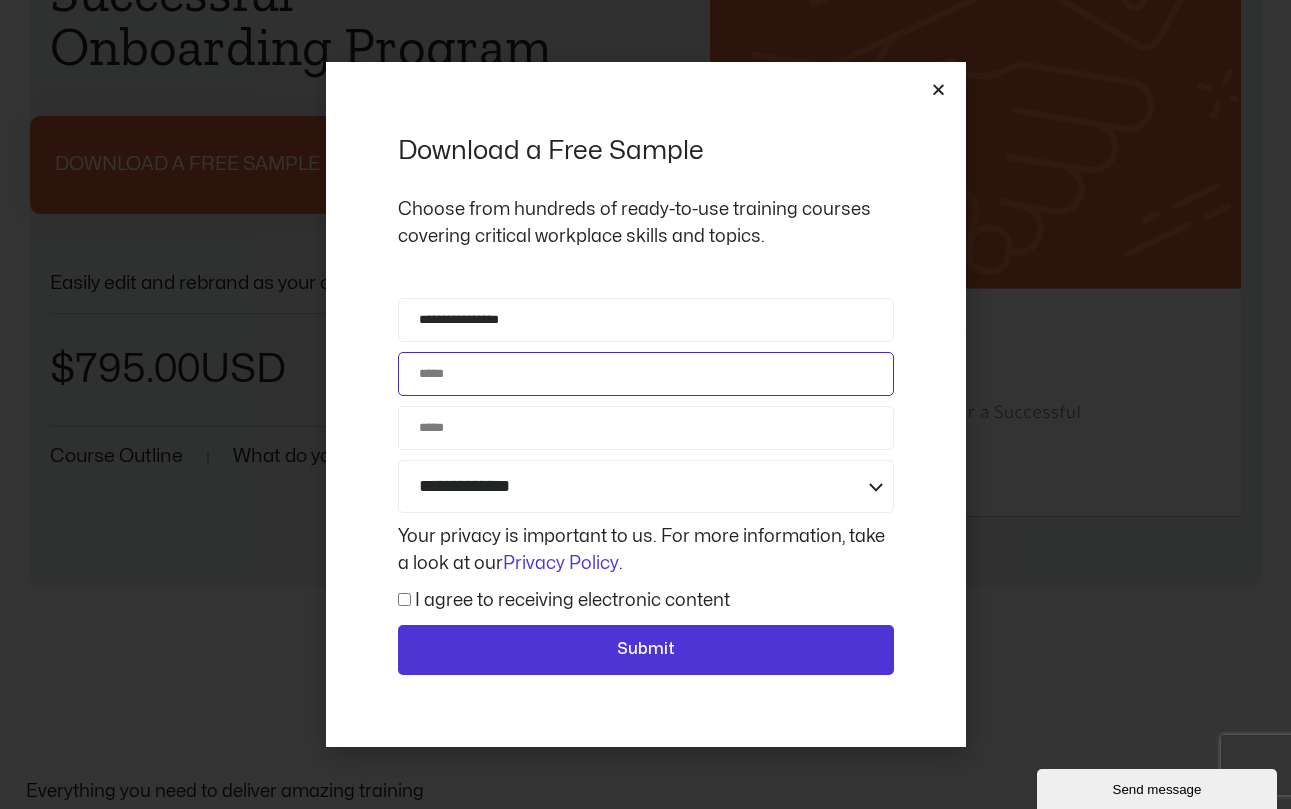 type on "**********" 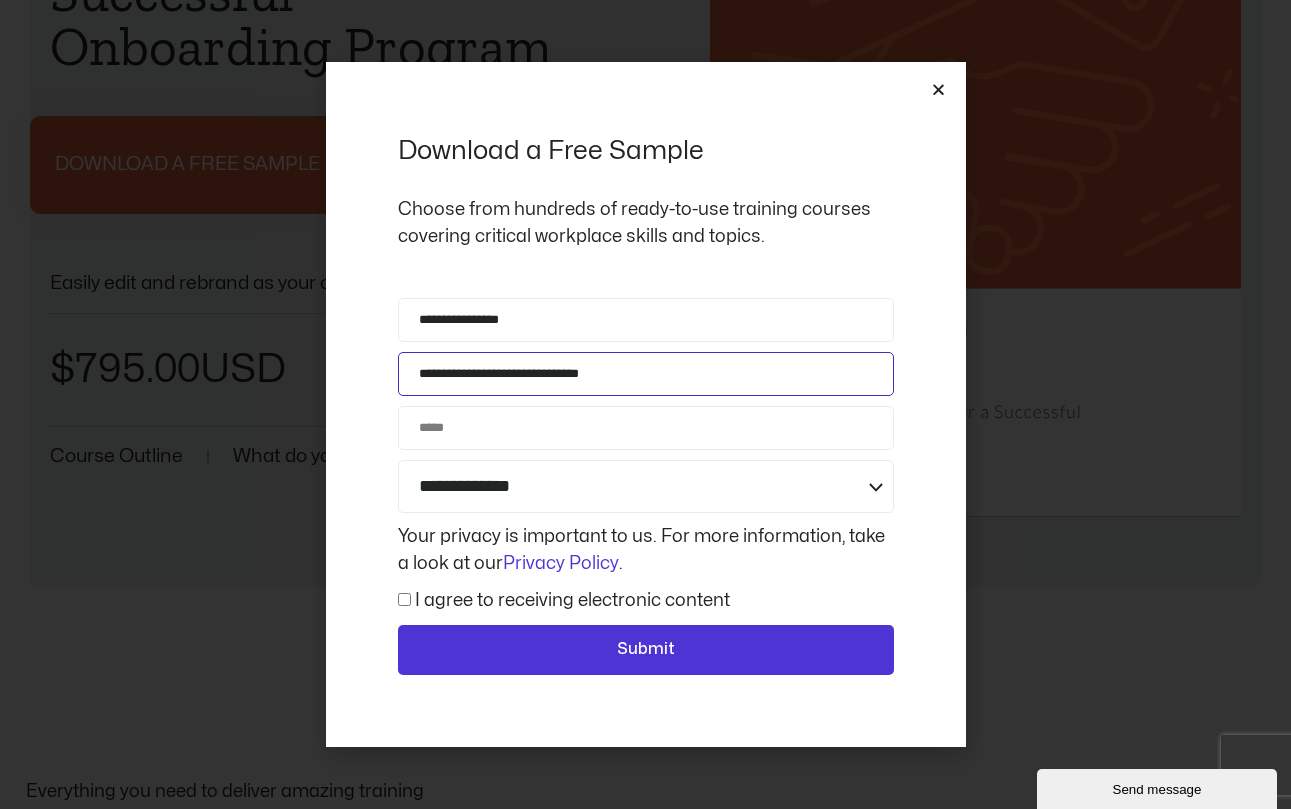type on "**********" 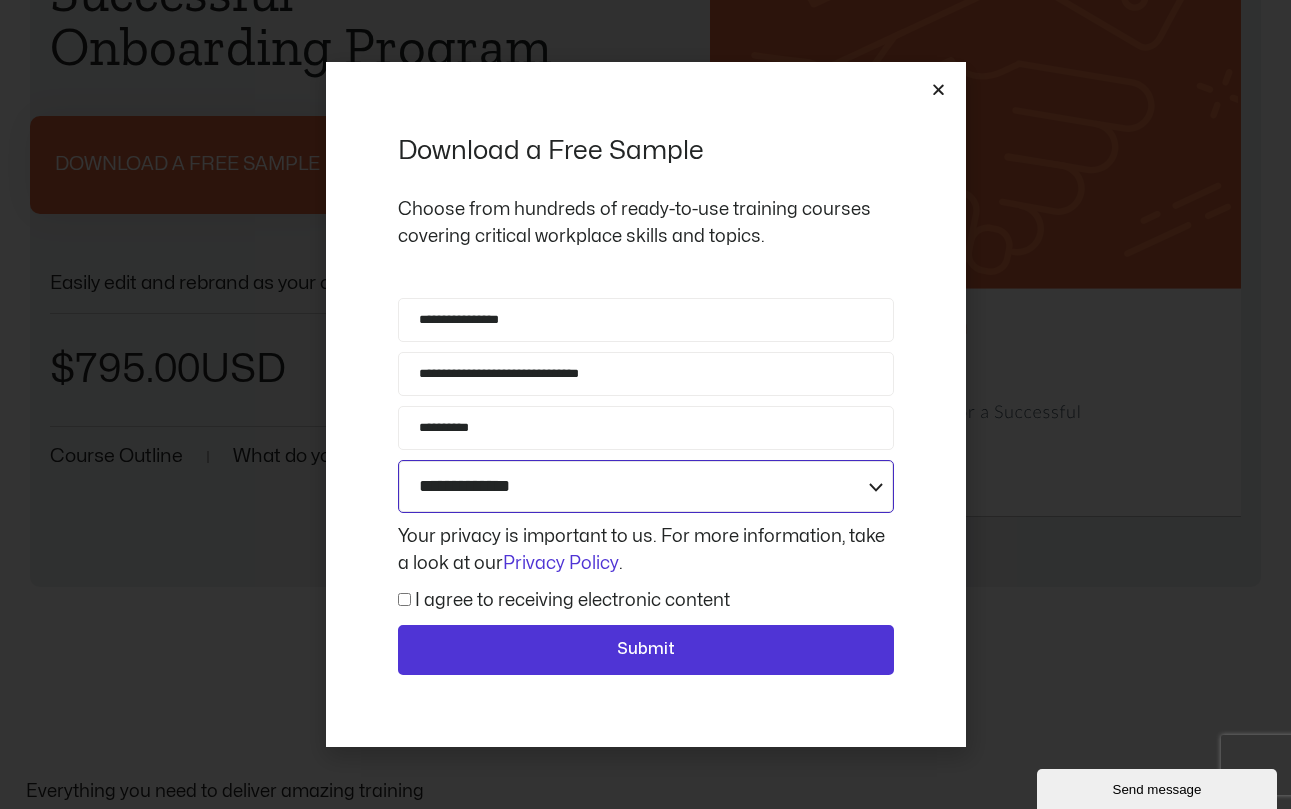 click on "**********" 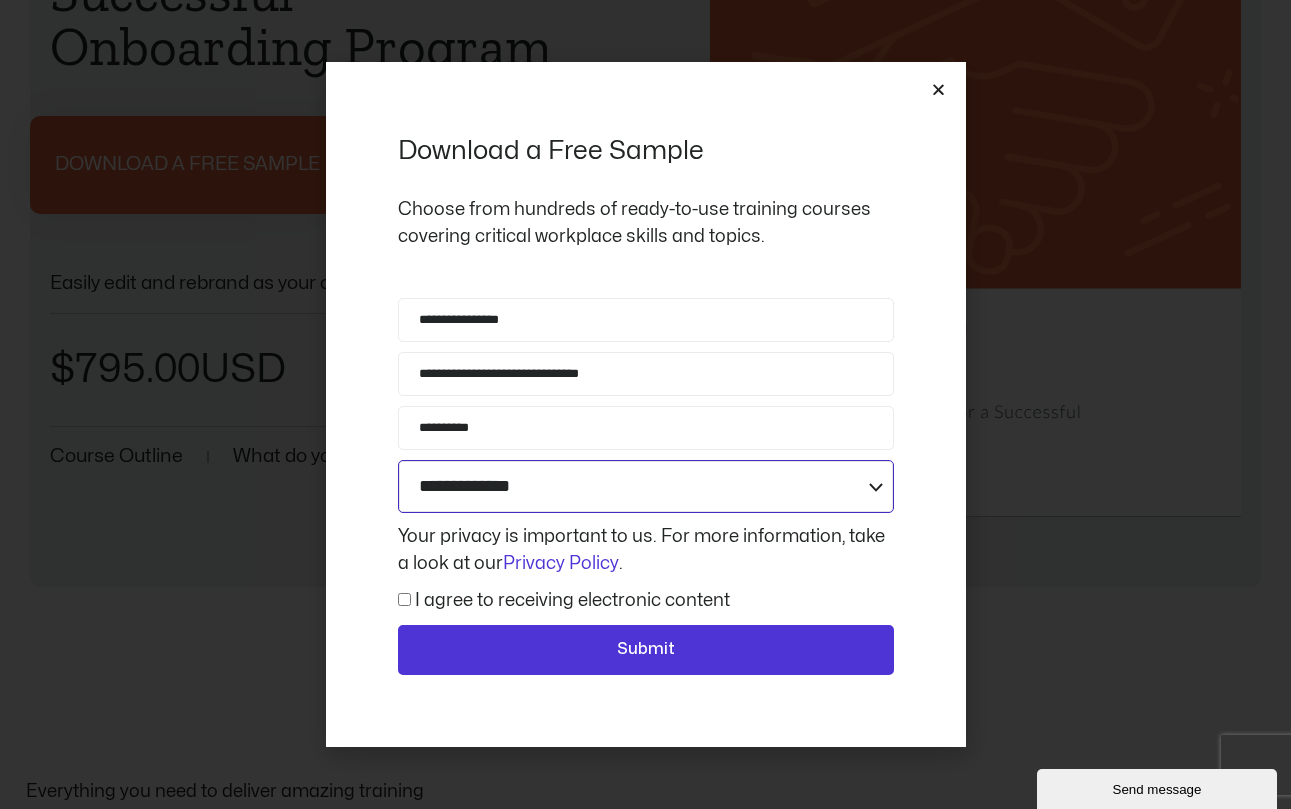 select on "**********" 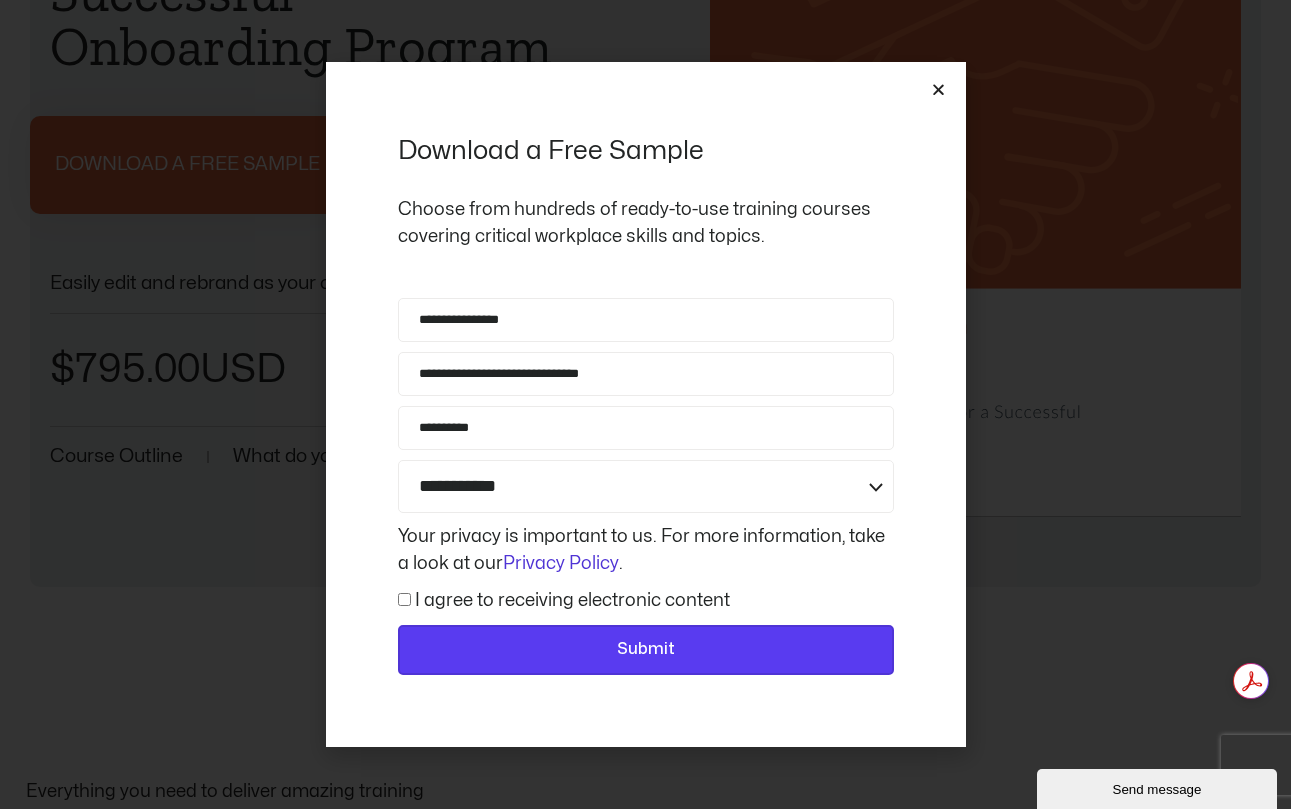 click on "Submit" 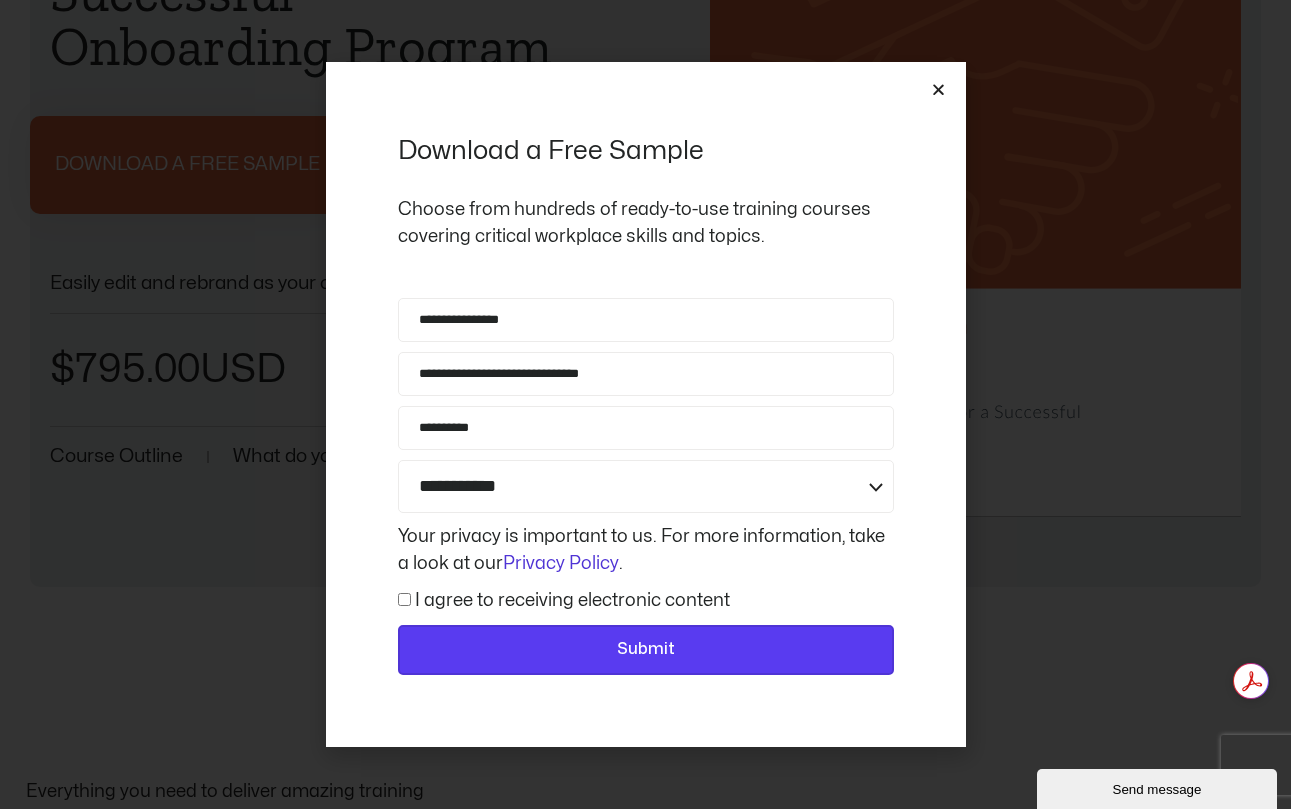 click on "Submit" 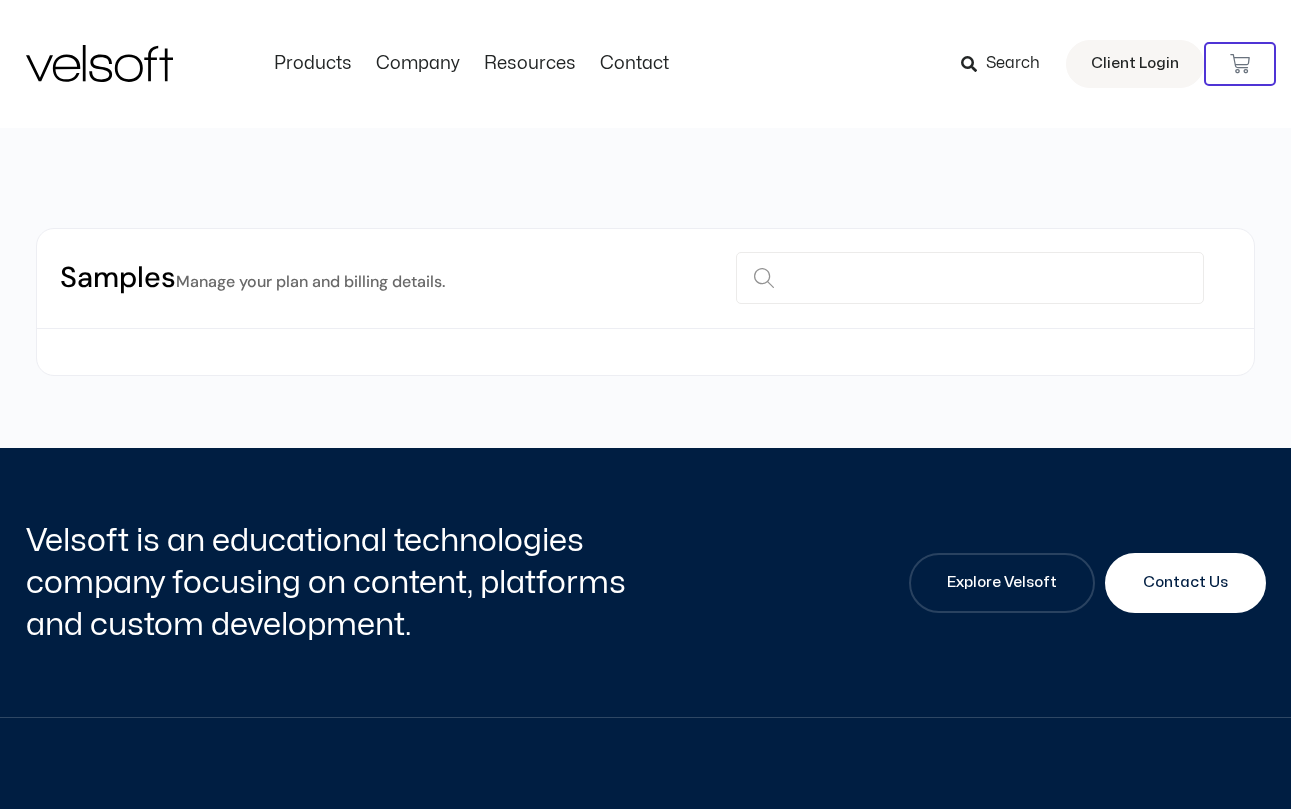 scroll, scrollTop: 0, scrollLeft: 0, axis: both 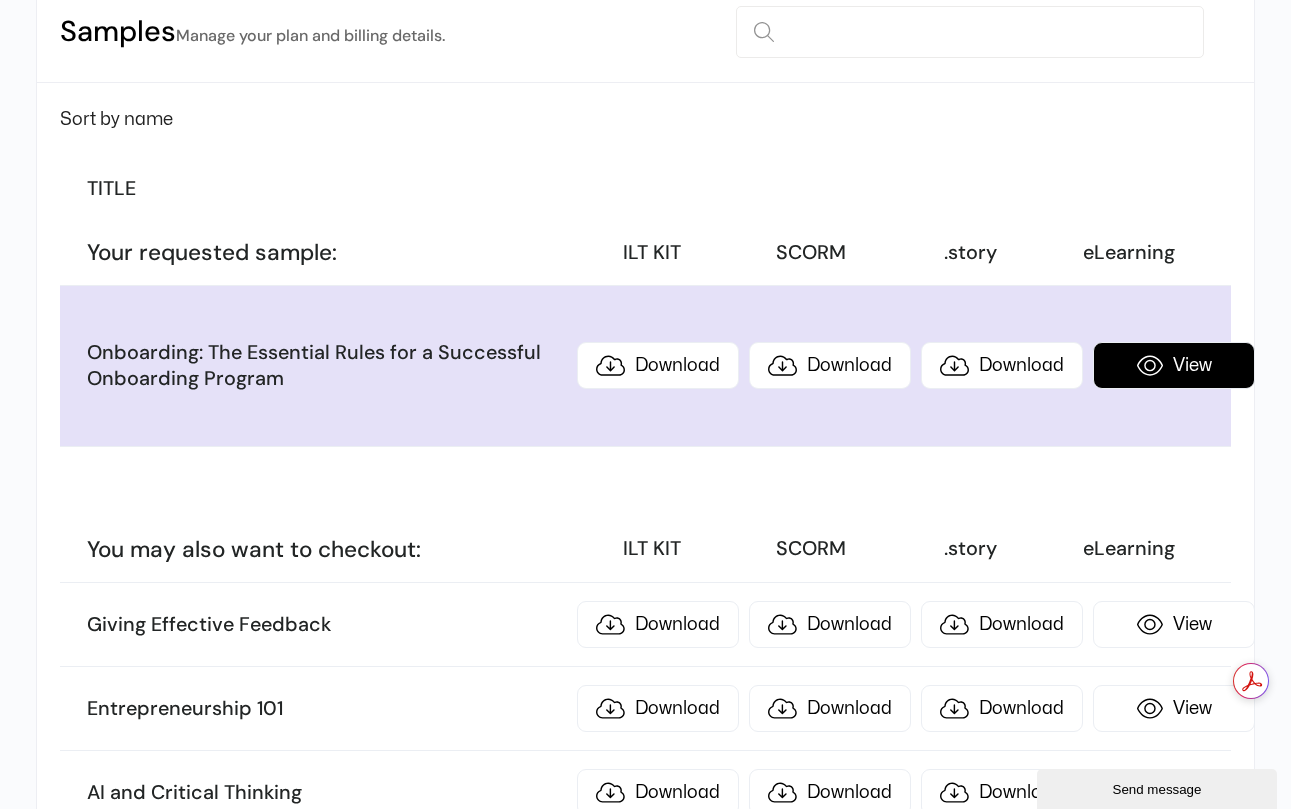 click on "View" at bounding box center [1174, 365] 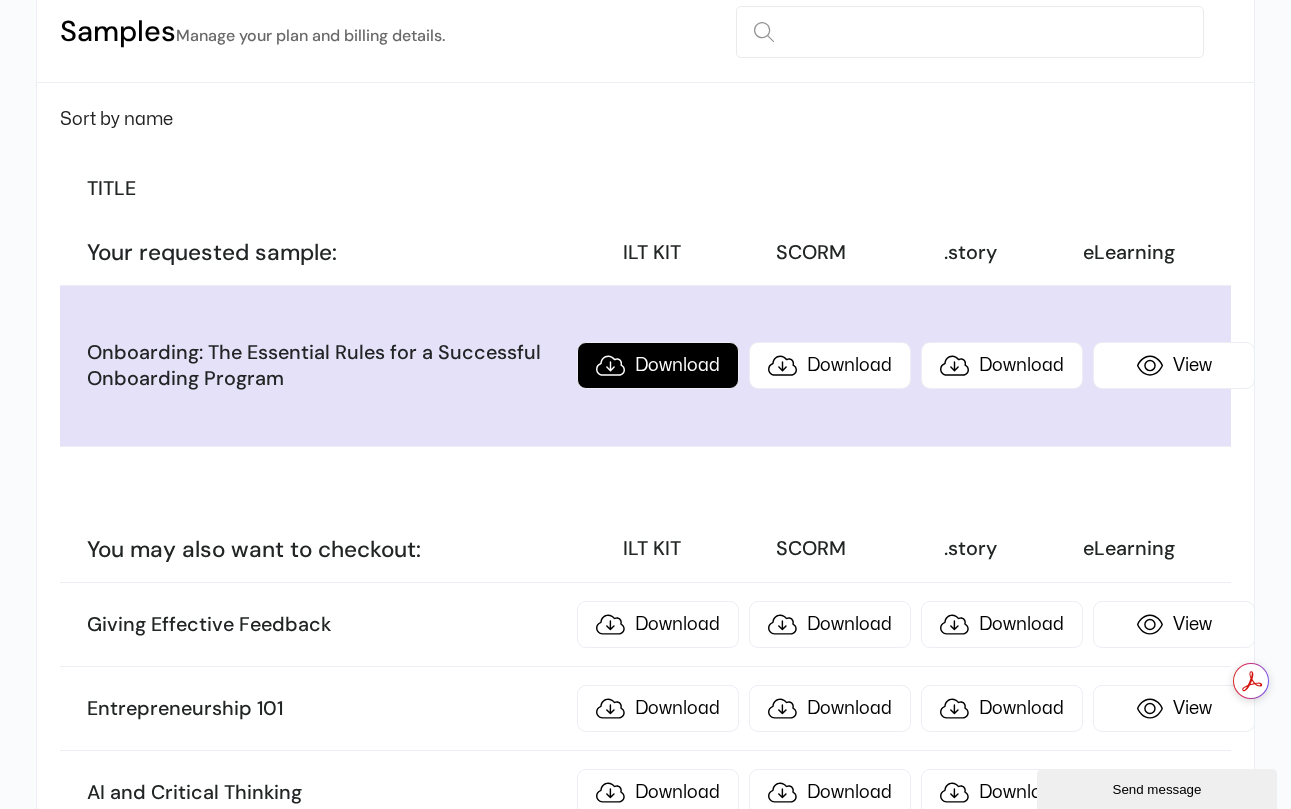 click on "Download" at bounding box center [658, 365] 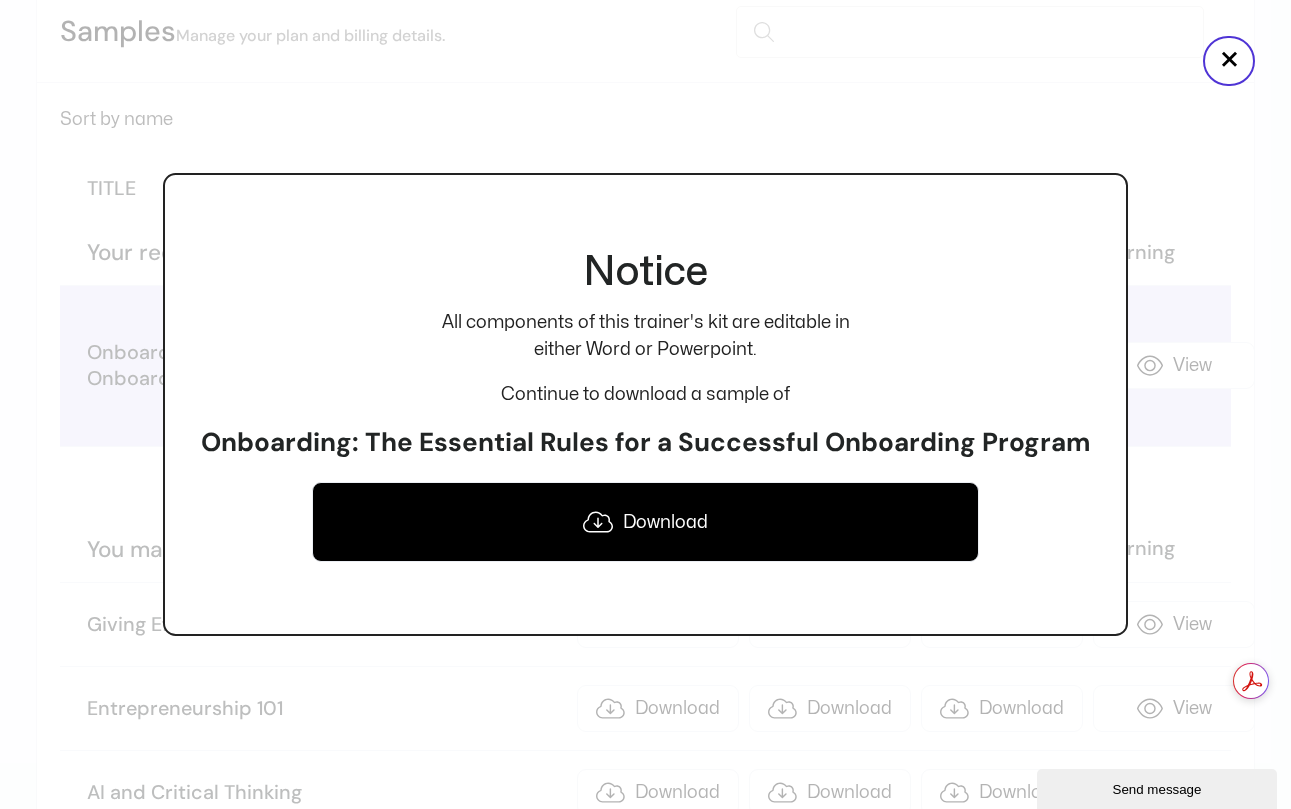 click on "Download" at bounding box center [645, 522] 